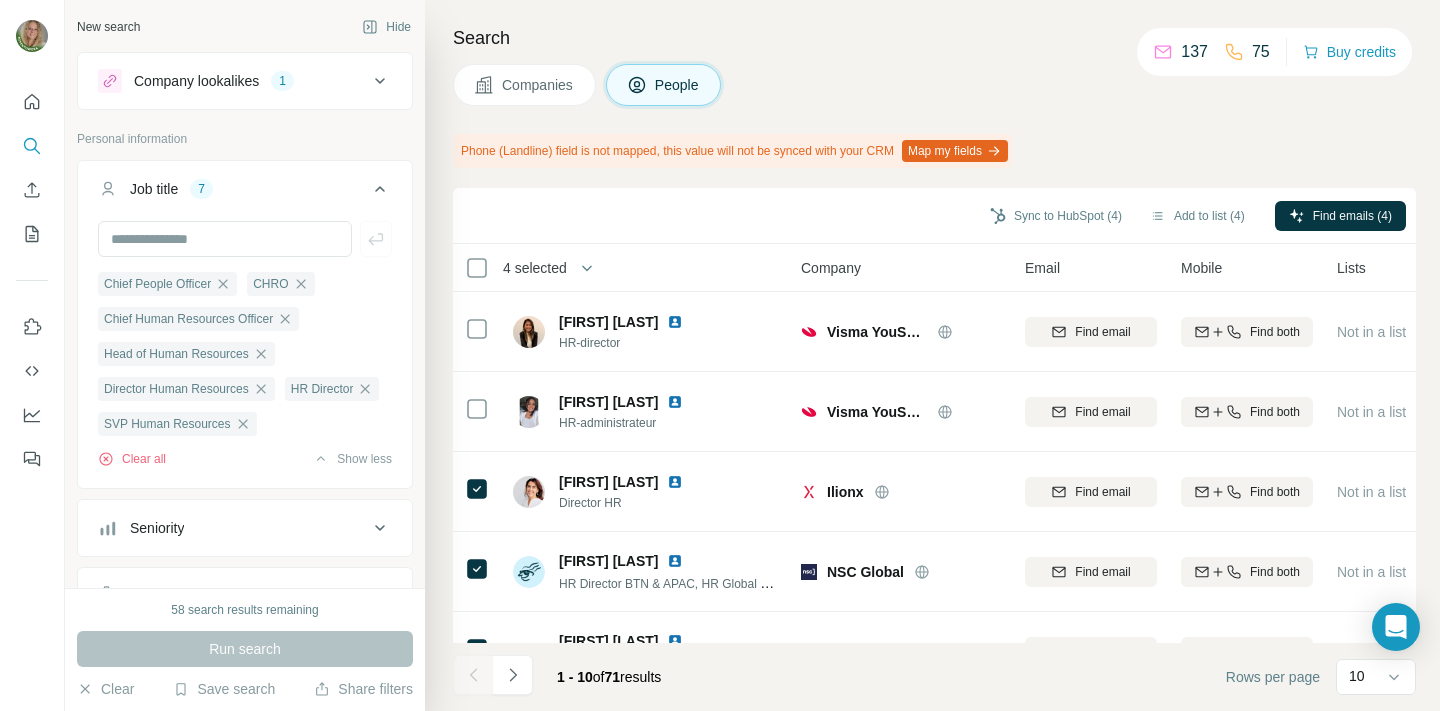 scroll, scrollTop: 0, scrollLeft: 0, axis: both 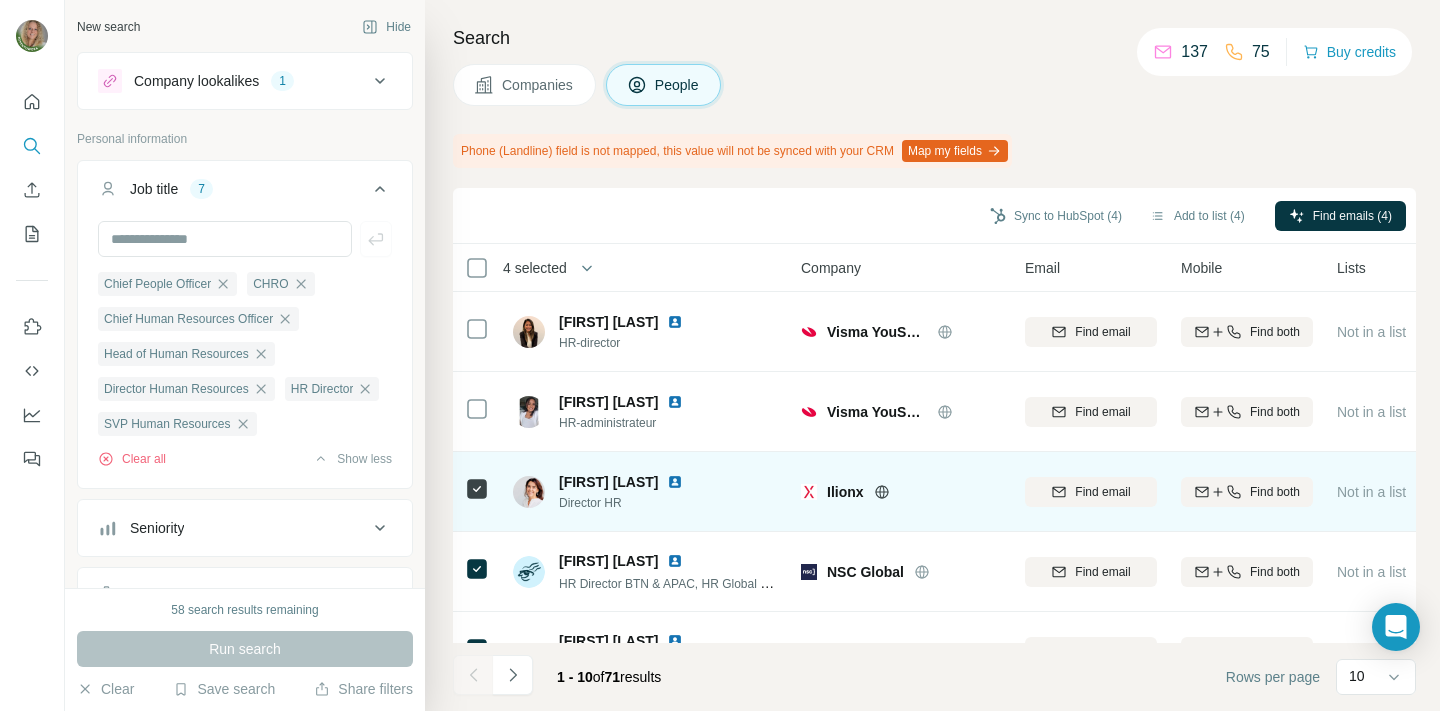 click at bounding box center (675, 482) 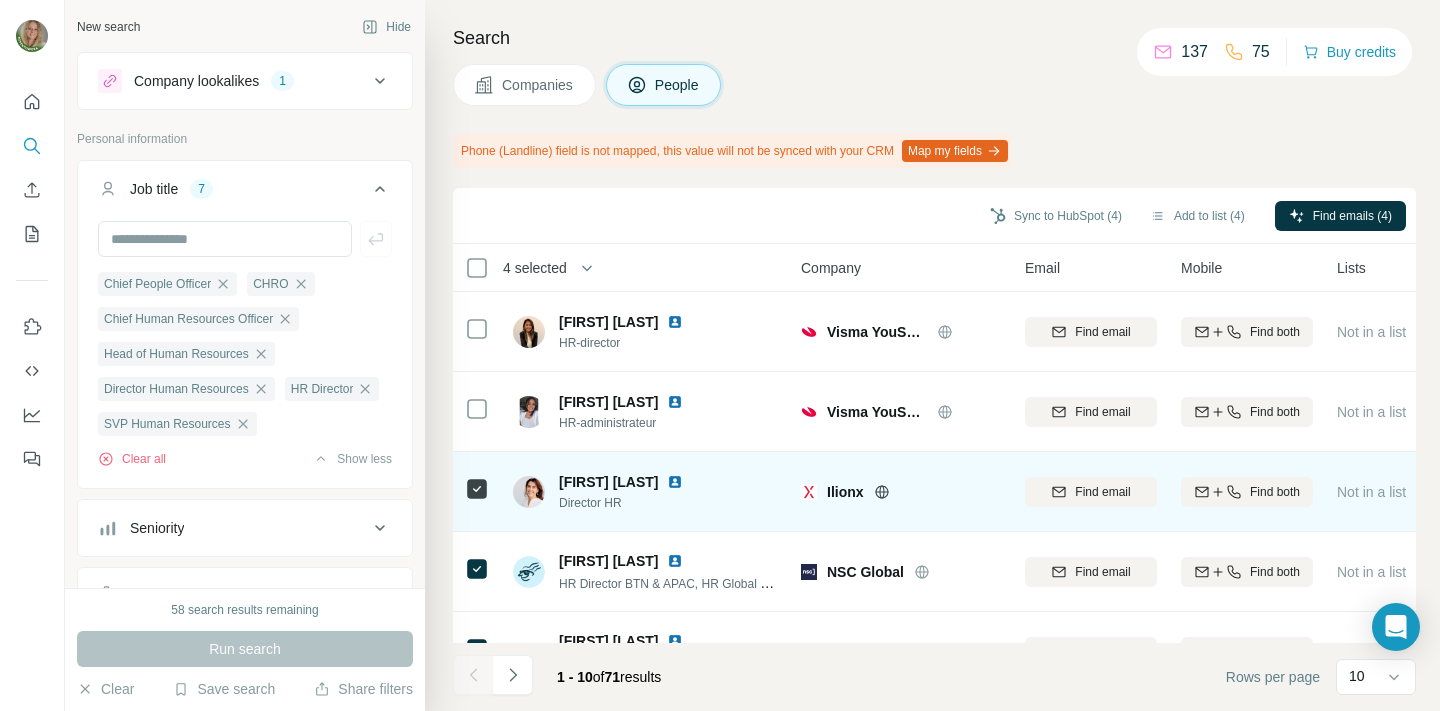 drag, startPoint x: 558, startPoint y: 482, endPoint x: 687, endPoint y: 481, distance: 129.00388 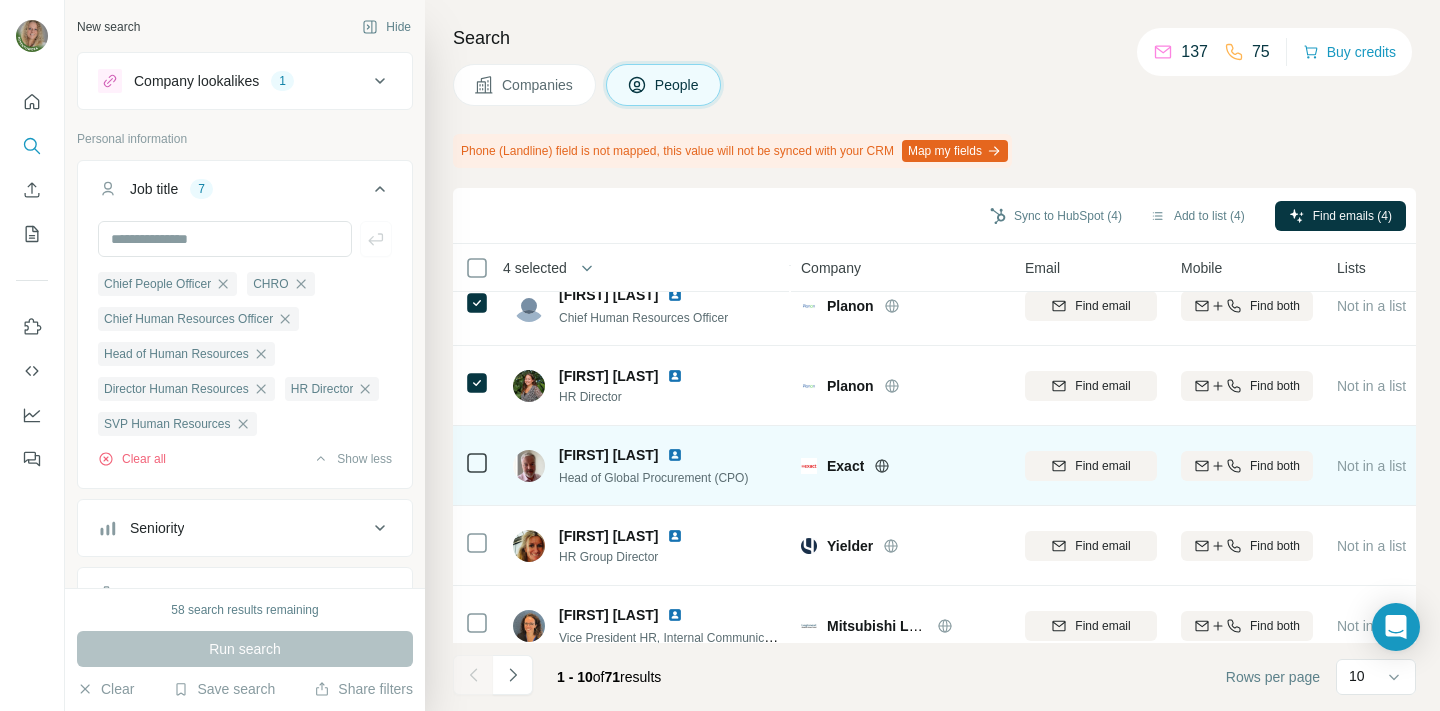 scroll, scrollTop: 352, scrollLeft: 0, axis: vertical 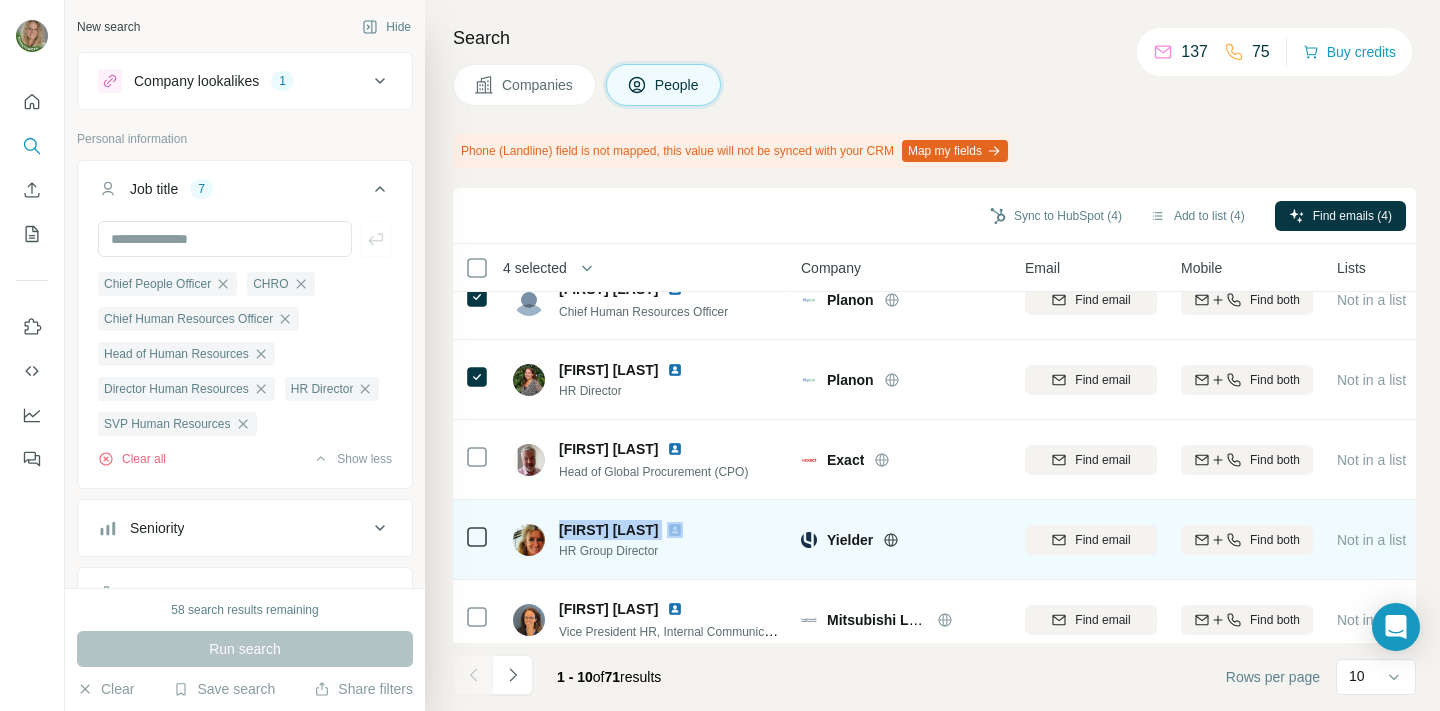 drag, startPoint x: 562, startPoint y: 527, endPoint x: 685, endPoint y: 528, distance: 123.00407 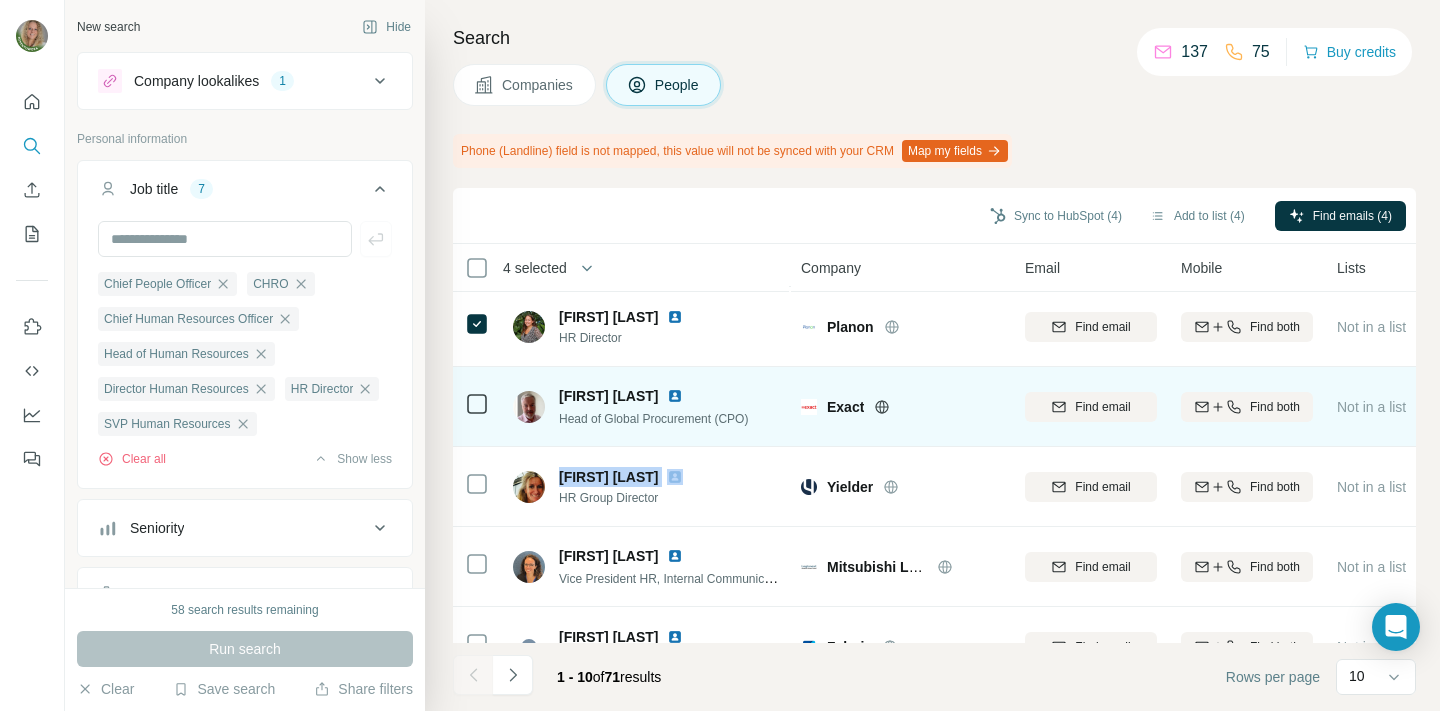 scroll, scrollTop: 449, scrollLeft: 0, axis: vertical 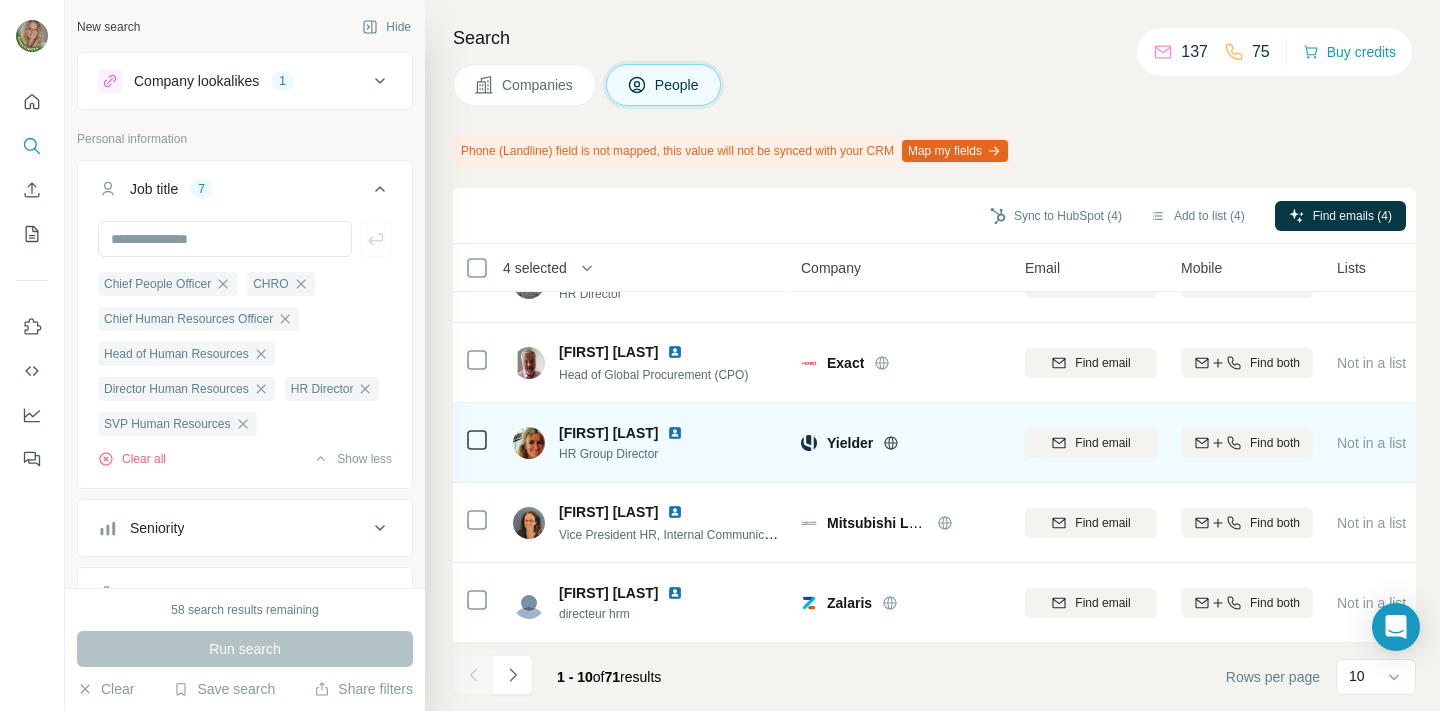 click on "[FIRST] [LAST] [TITLE]" at bounding box center [646, 443] 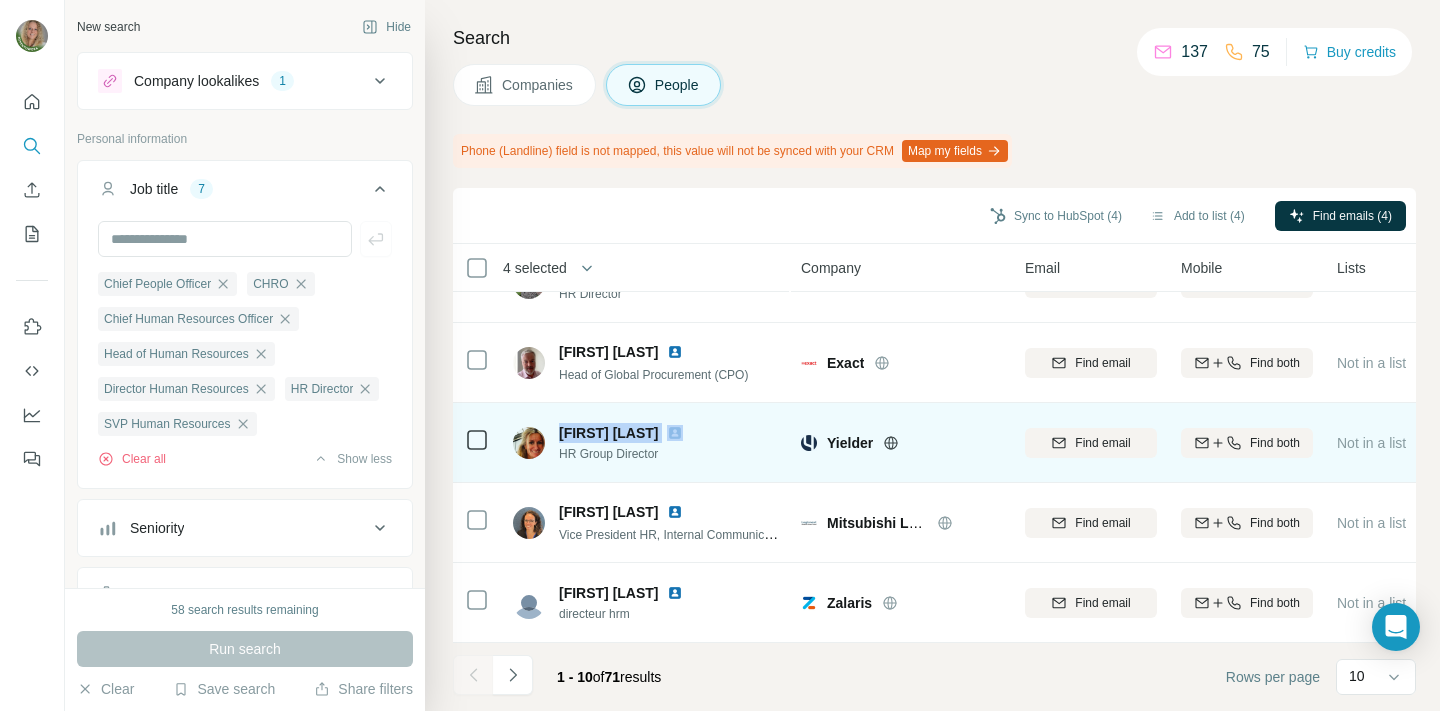 drag, startPoint x: 561, startPoint y: 430, endPoint x: 686, endPoint y: 432, distance: 125.016 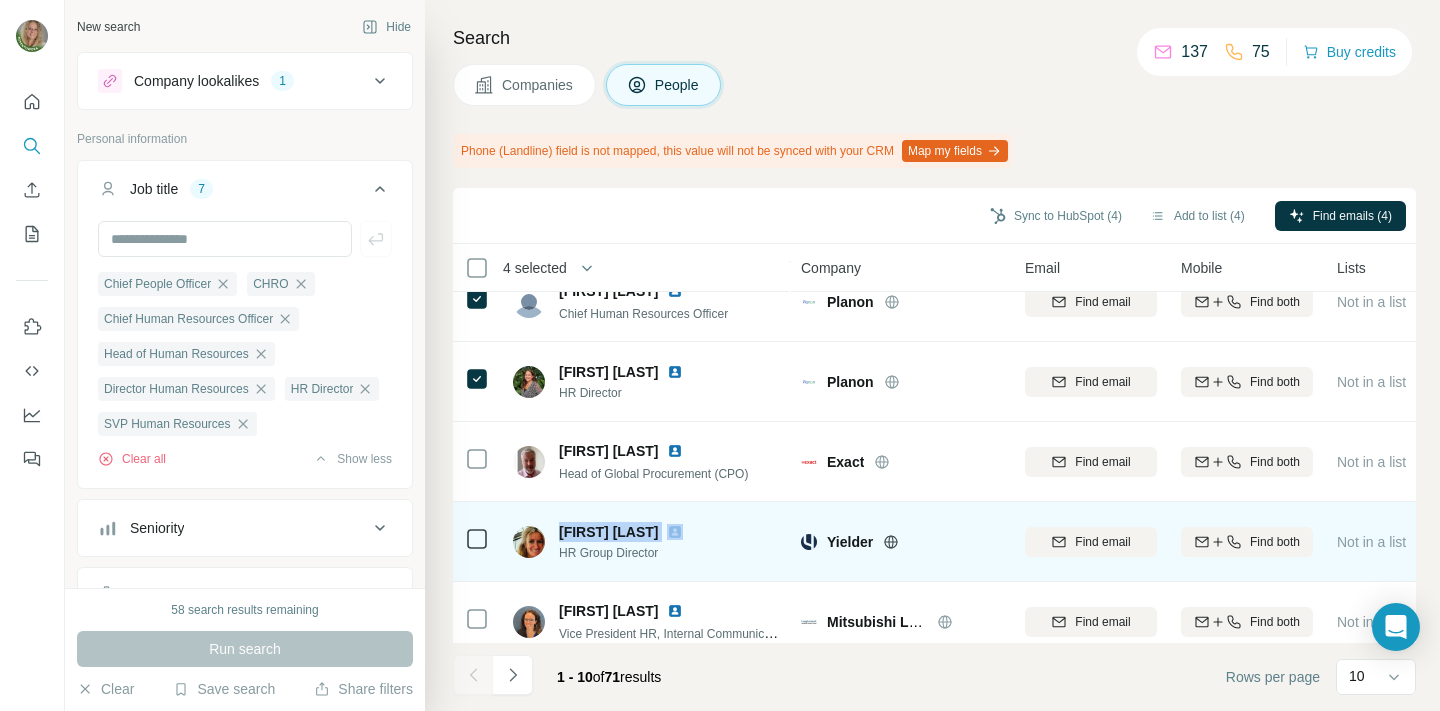 scroll, scrollTop: 449, scrollLeft: 0, axis: vertical 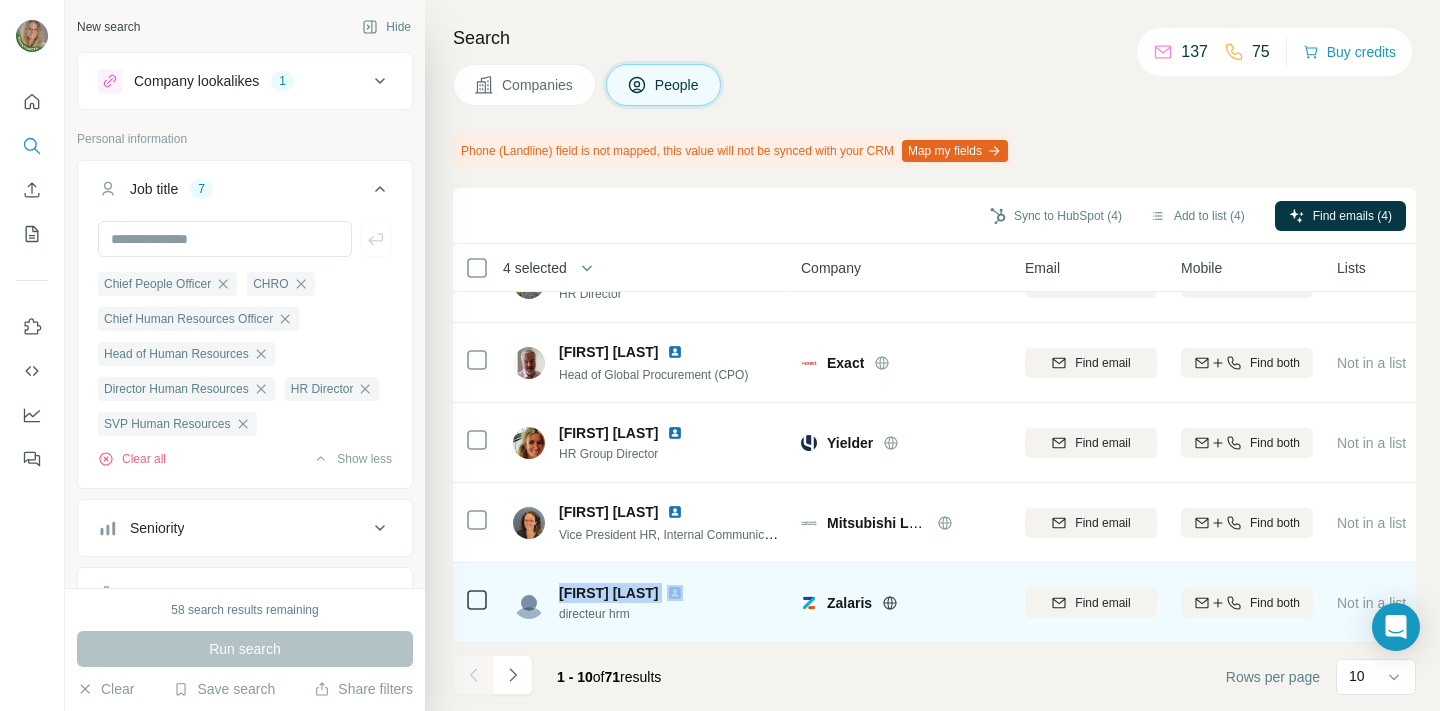 drag, startPoint x: 560, startPoint y: 593, endPoint x: 667, endPoint y: 593, distance: 107 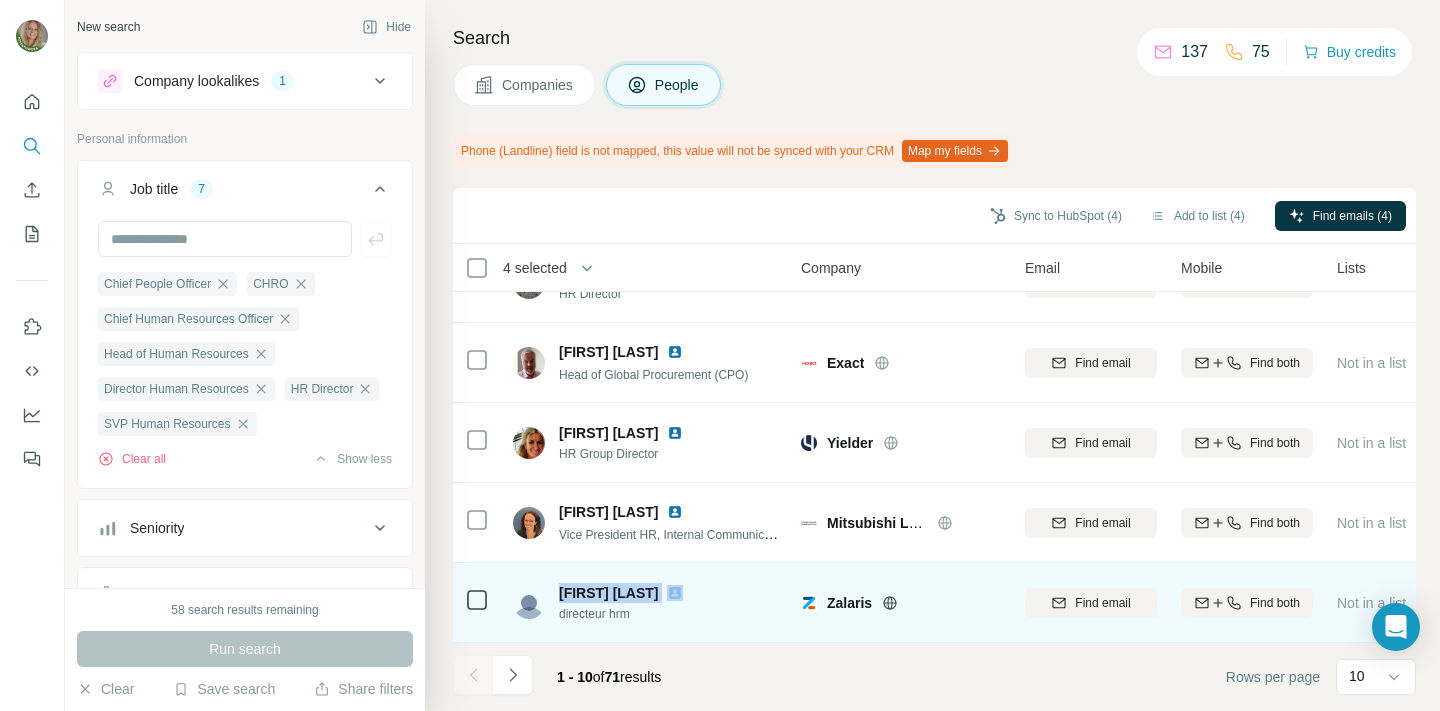 copy on "[FIRST] [LAST]" 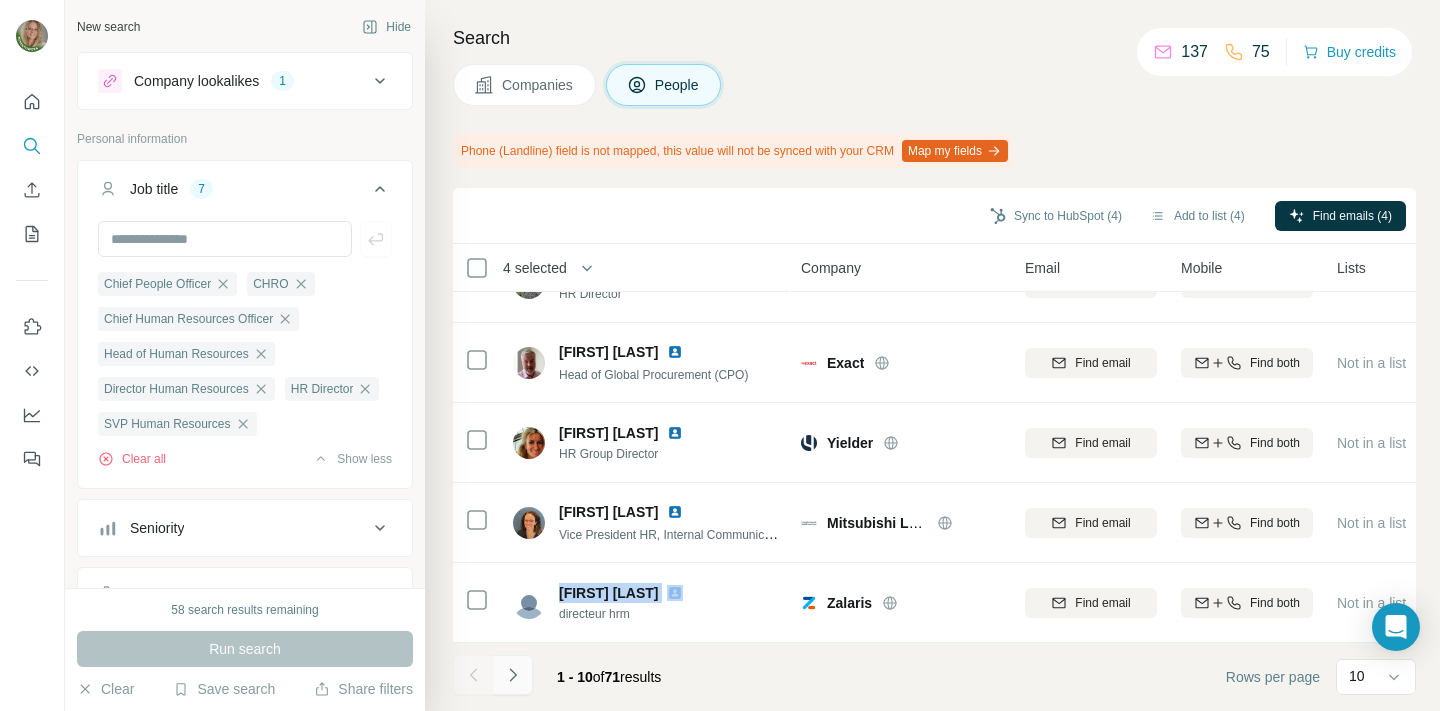 click 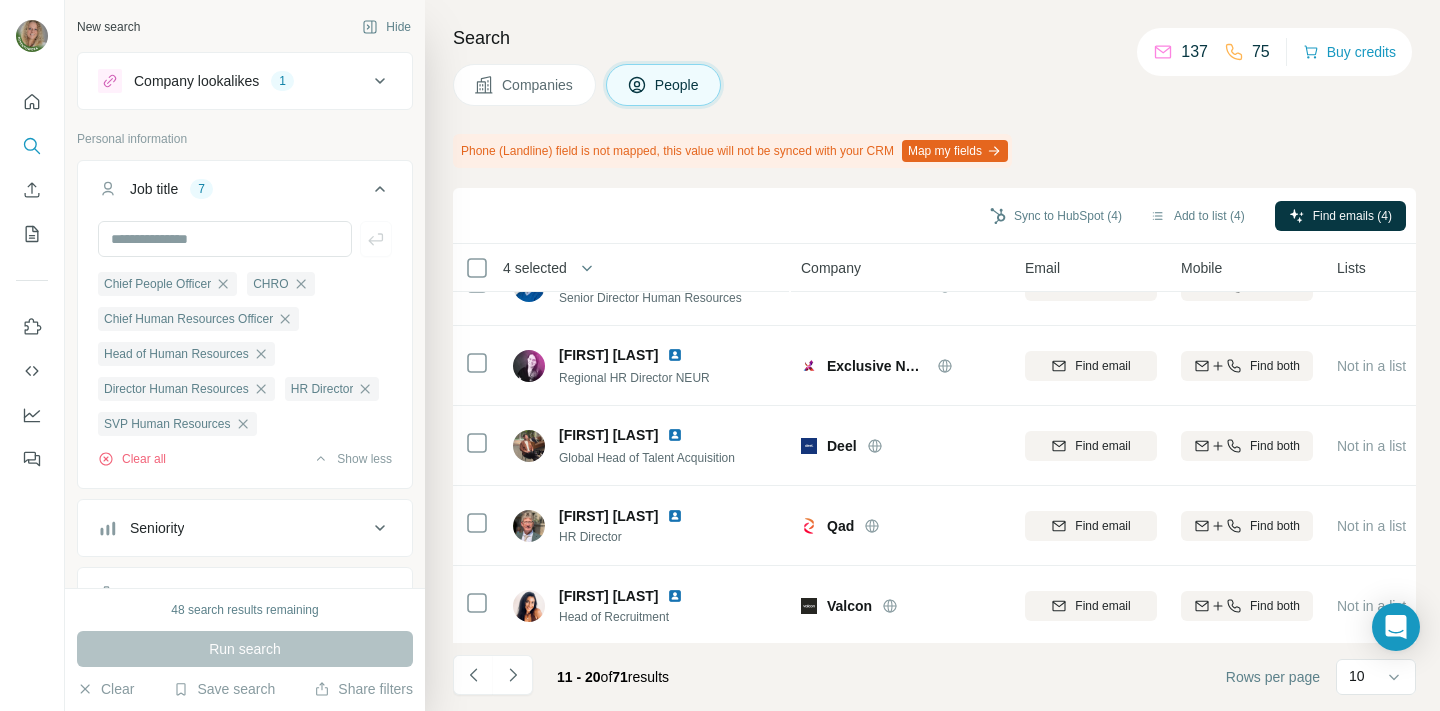 scroll, scrollTop: 0, scrollLeft: 0, axis: both 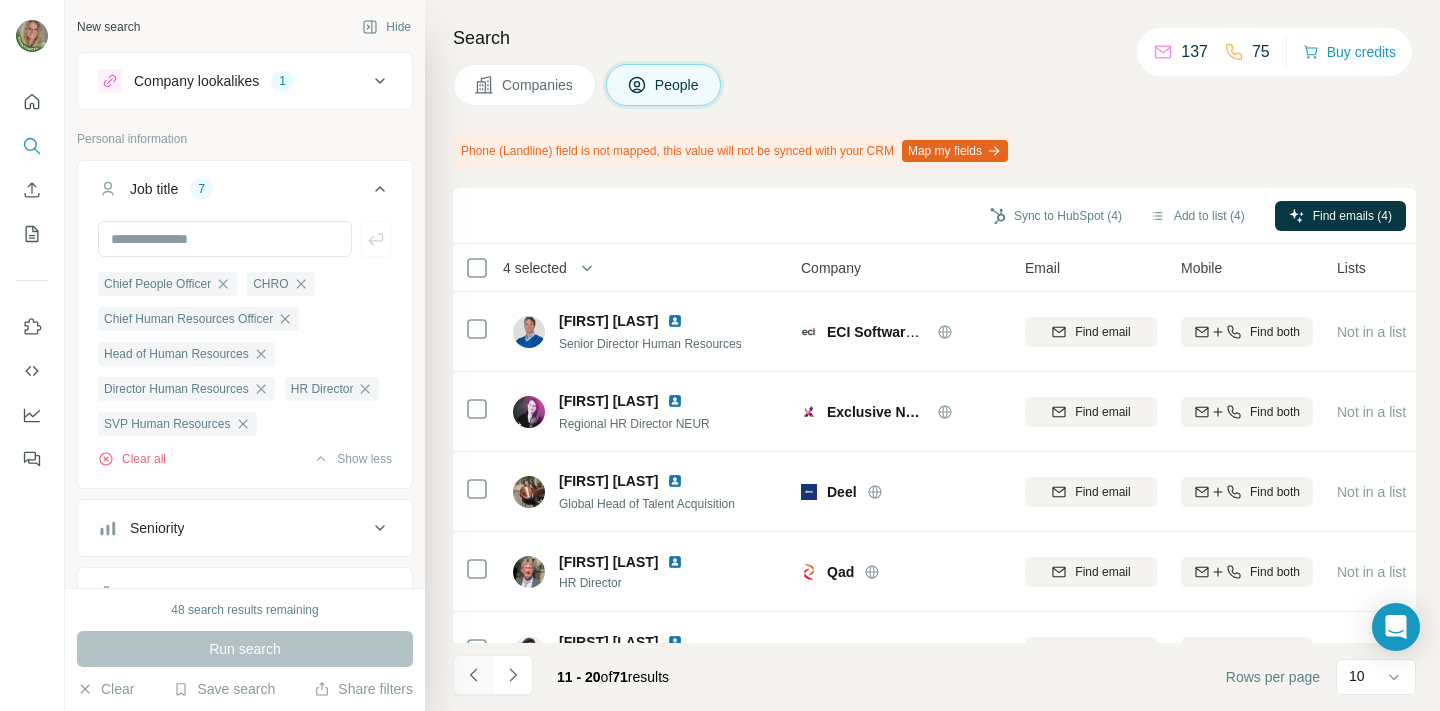 click 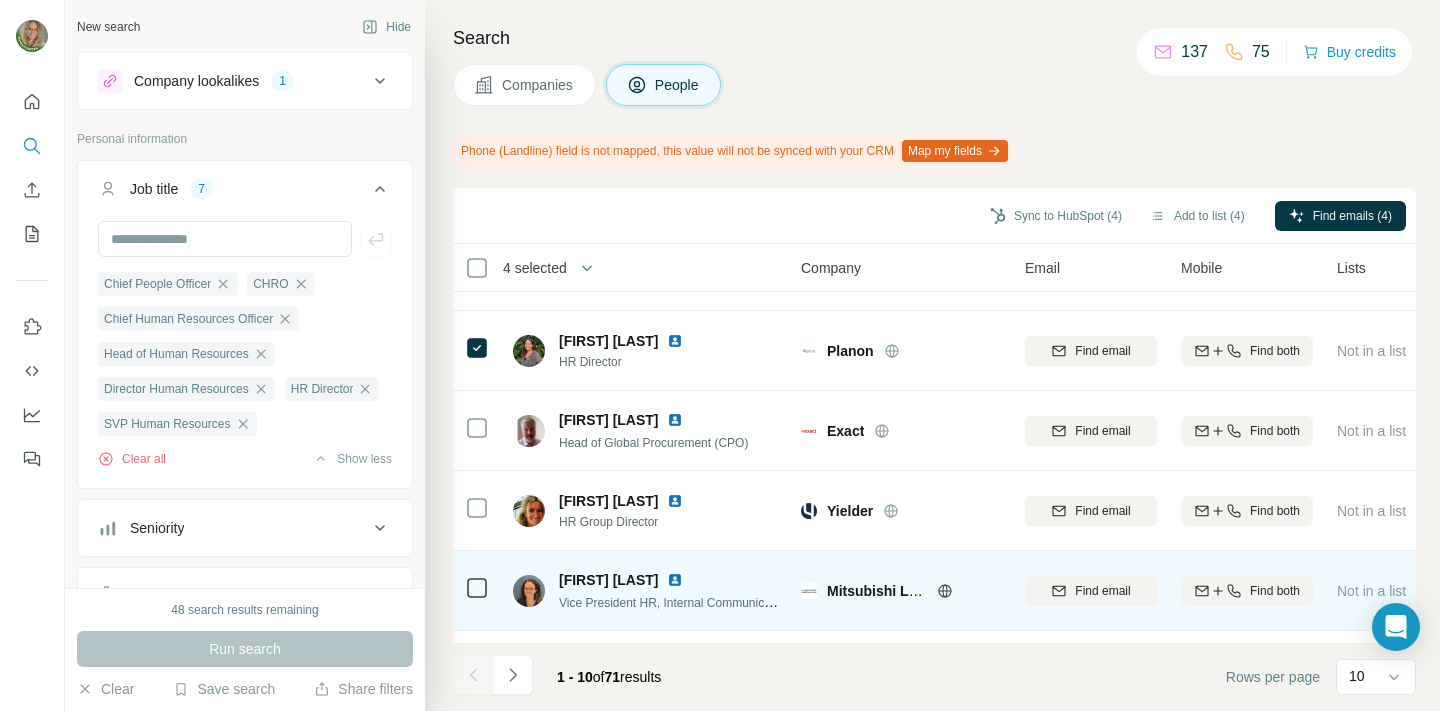 scroll, scrollTop: 449, scrollLeft: 0, axis: vertical 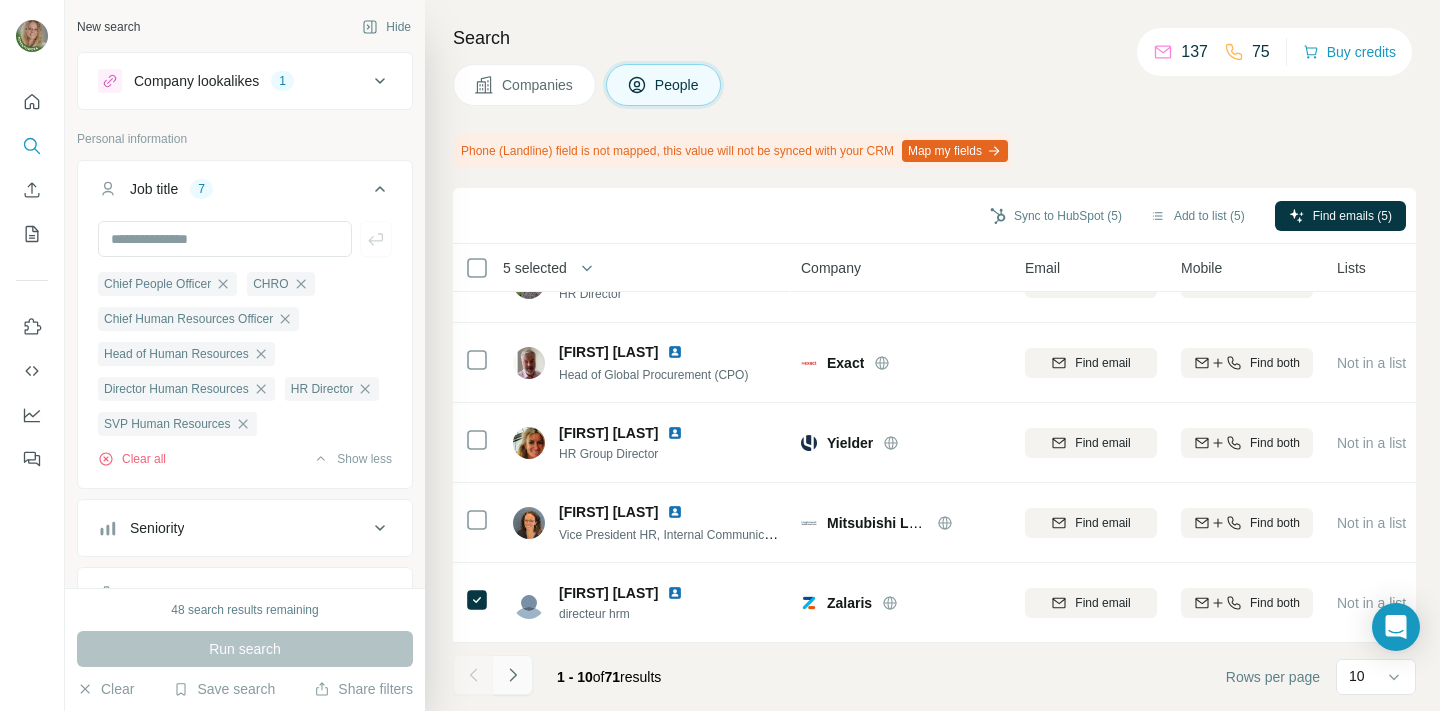 click 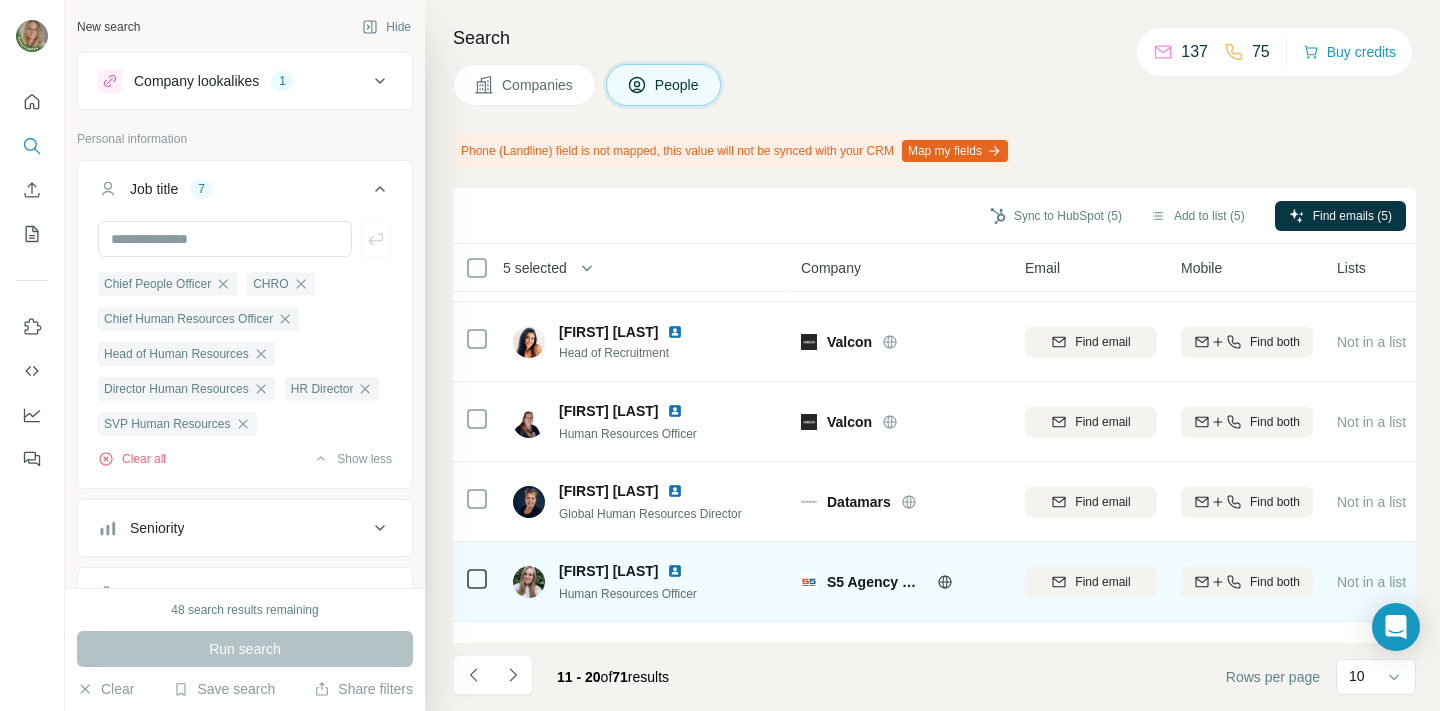 scroll, scrollTop: 0, scrollLeft: 0, axis: both 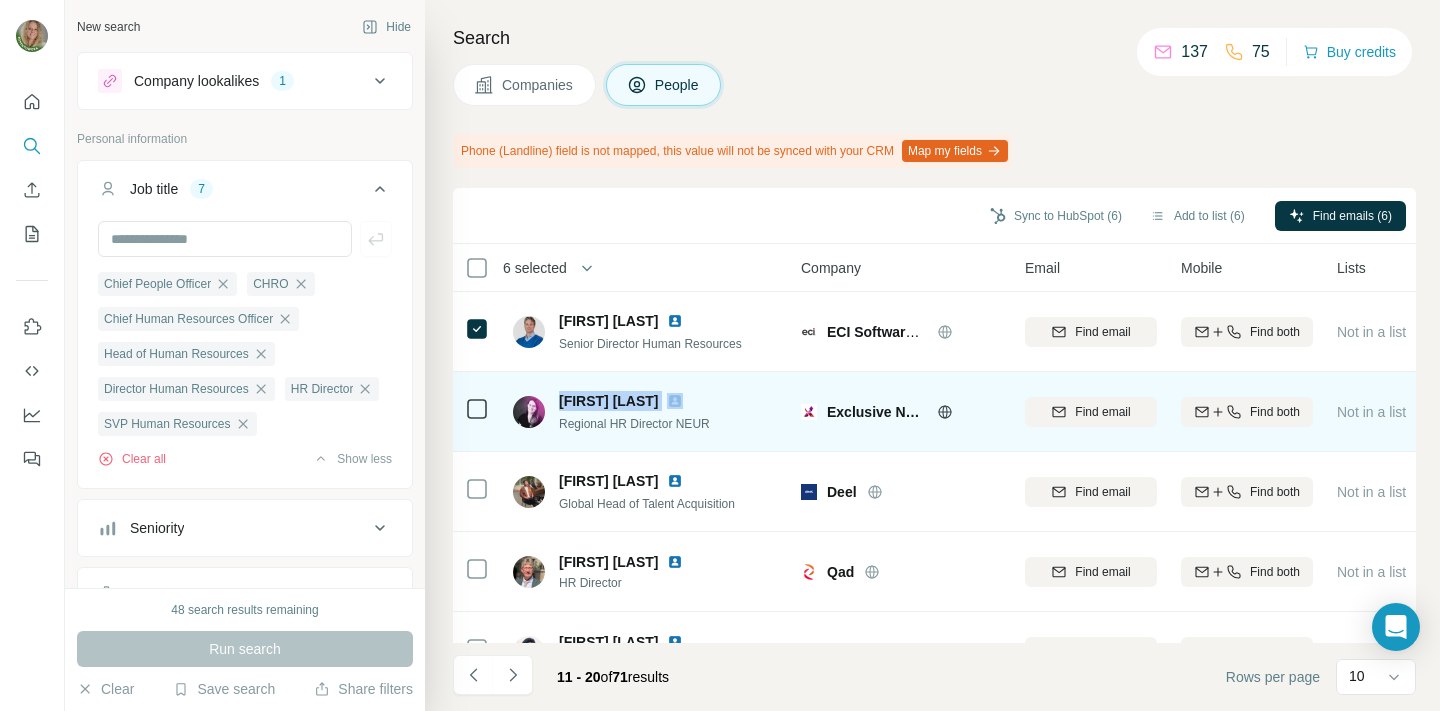 drag, startPoint x: 560, startPoint y: 401, endPoint x: 699, endPoint y: 401, distance: 139 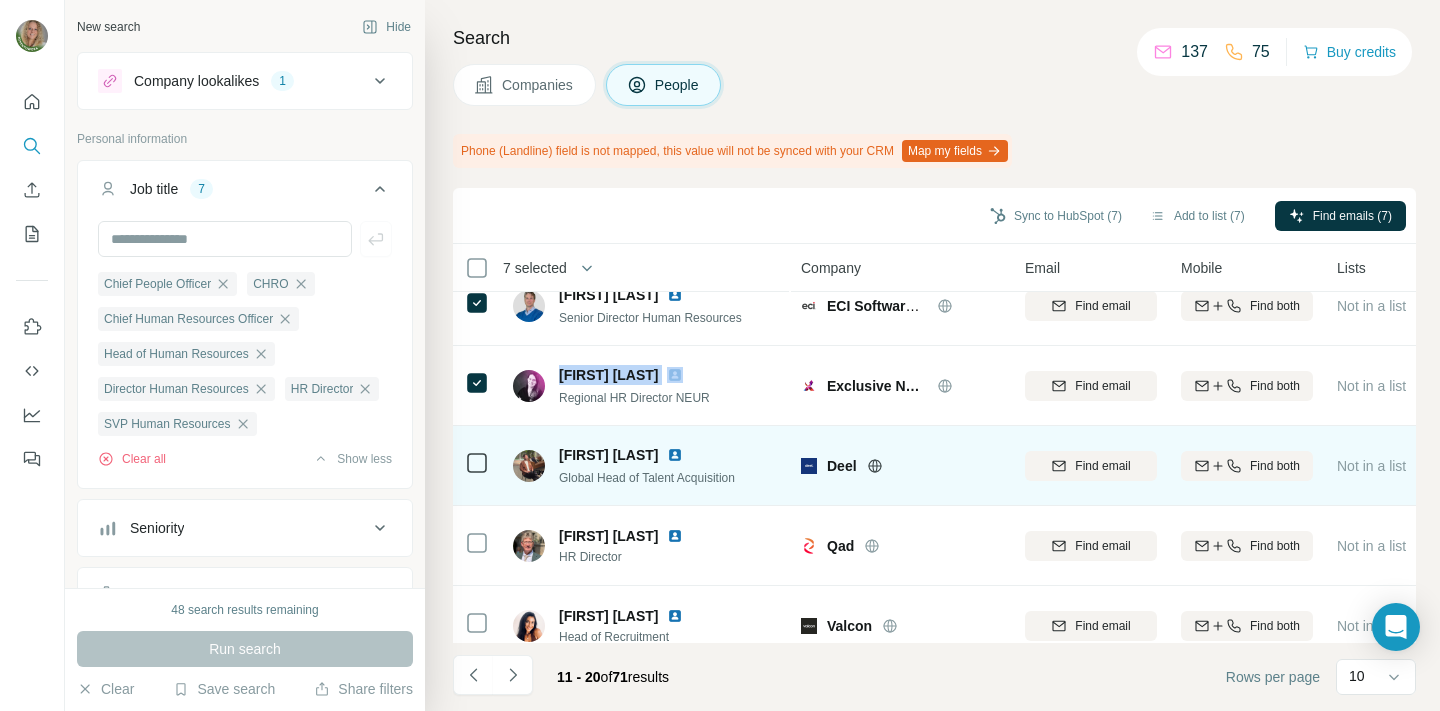 scroll, scrollTop: 28, scrollLeft: 0, axis: vertical 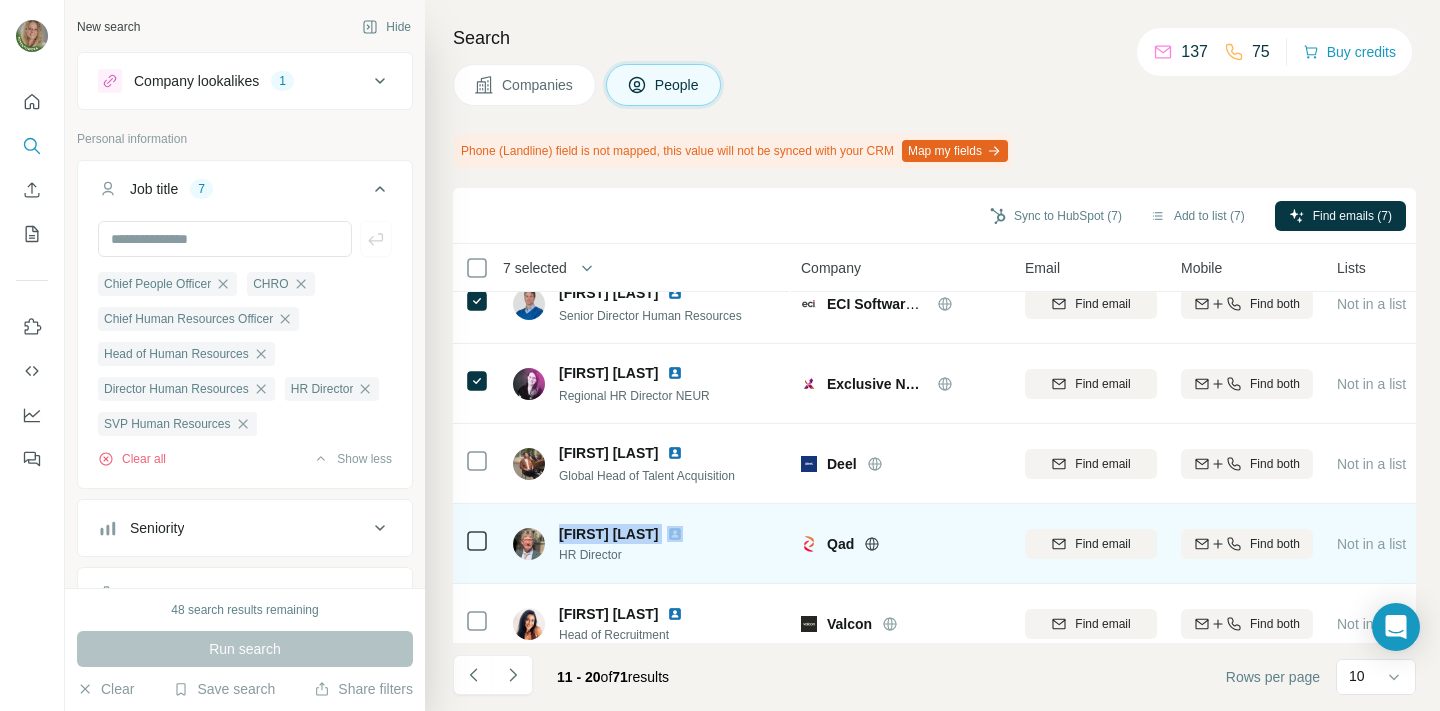 drag, startPoint x: 561, startPoint y: 533, endPoint x: 693, endPoint y: 533, distance: 132 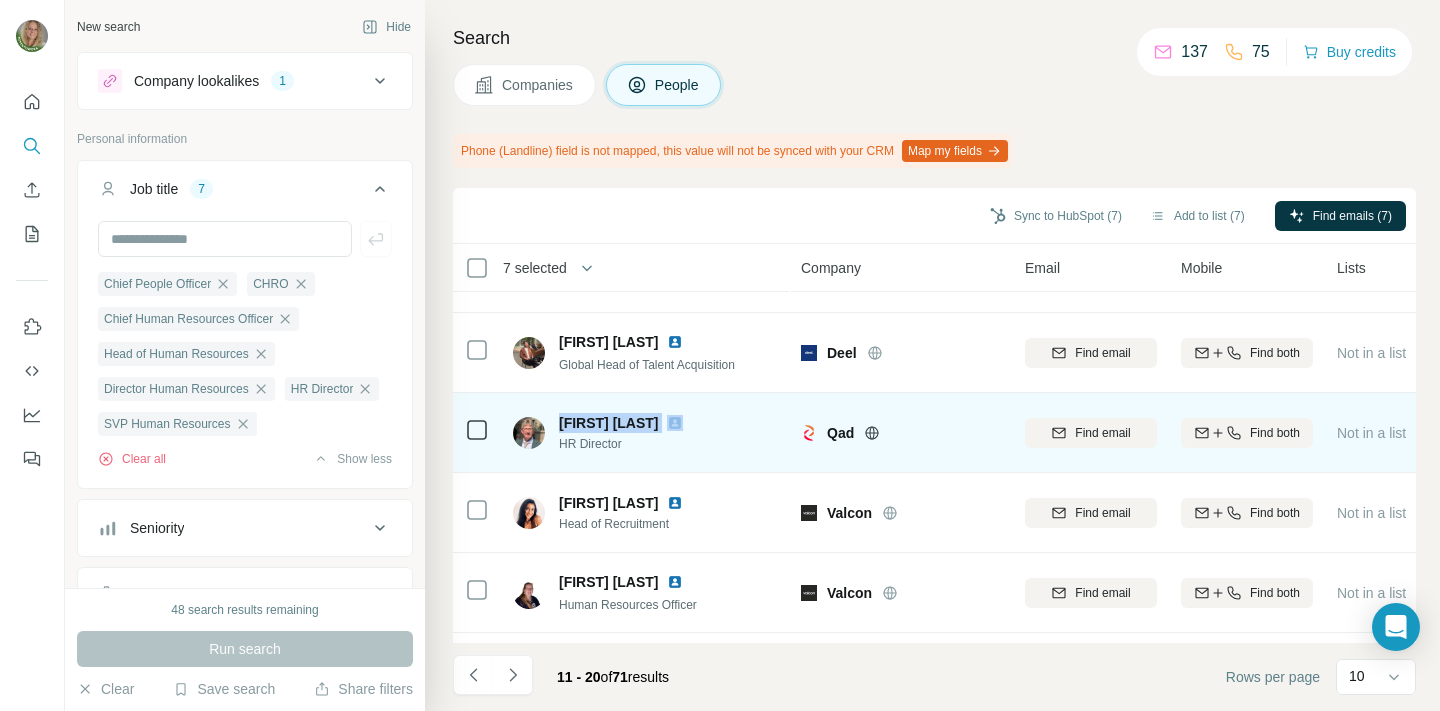 scroll, scrollTop: 146, scrollLeft: 0, axis: vertical 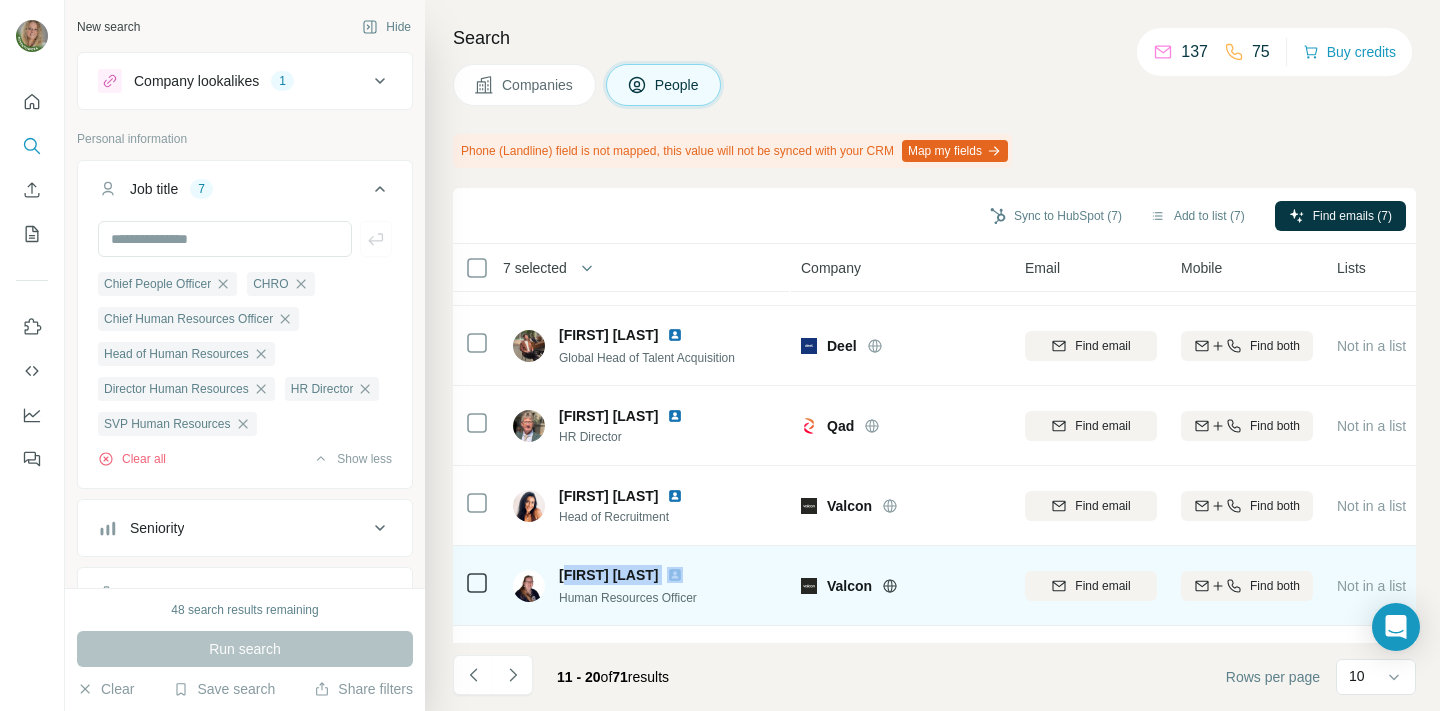 drag, startPoint x: 564, startPoint y: 574, endPoint x: 653, endPoint y: 573, distance: 89.005615 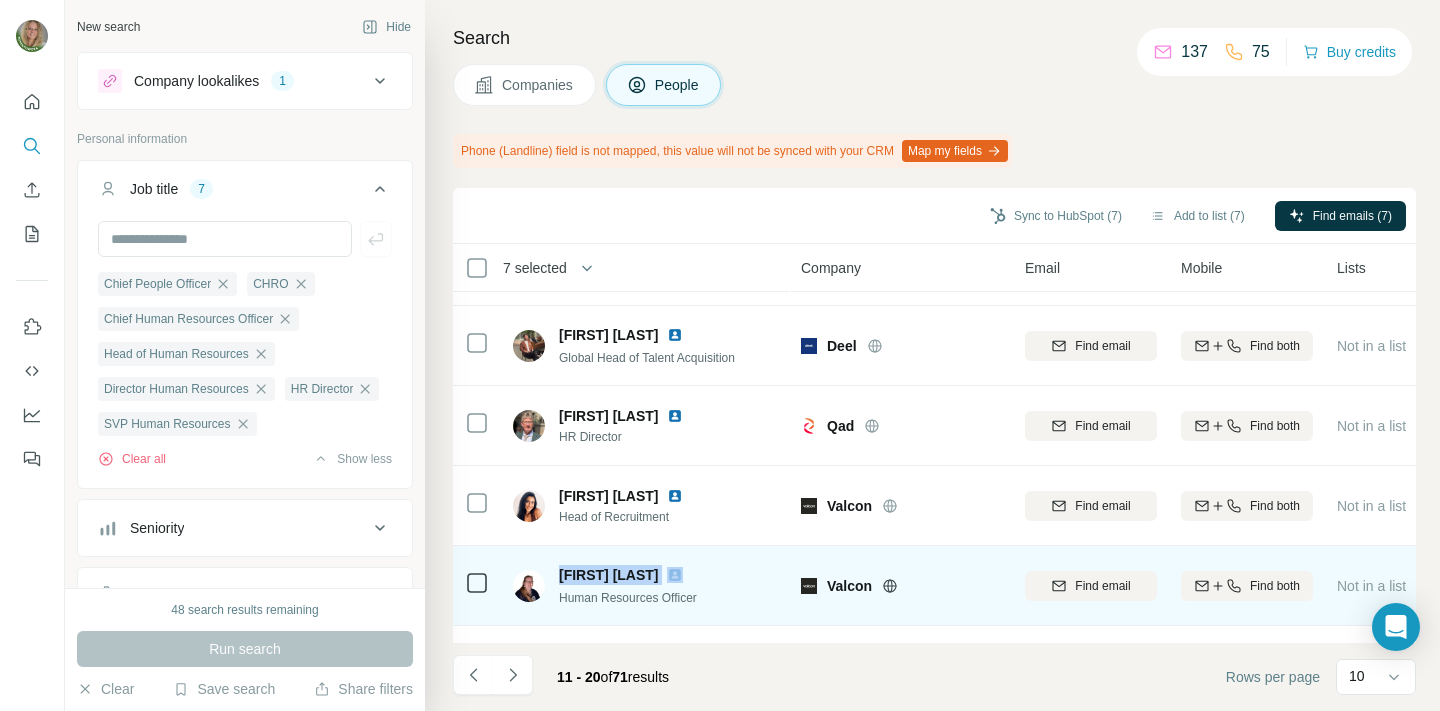 drag, startPoint x: 562, startPoint y: 576, endPoint x: 655, endPoint y: 576, distance: 93 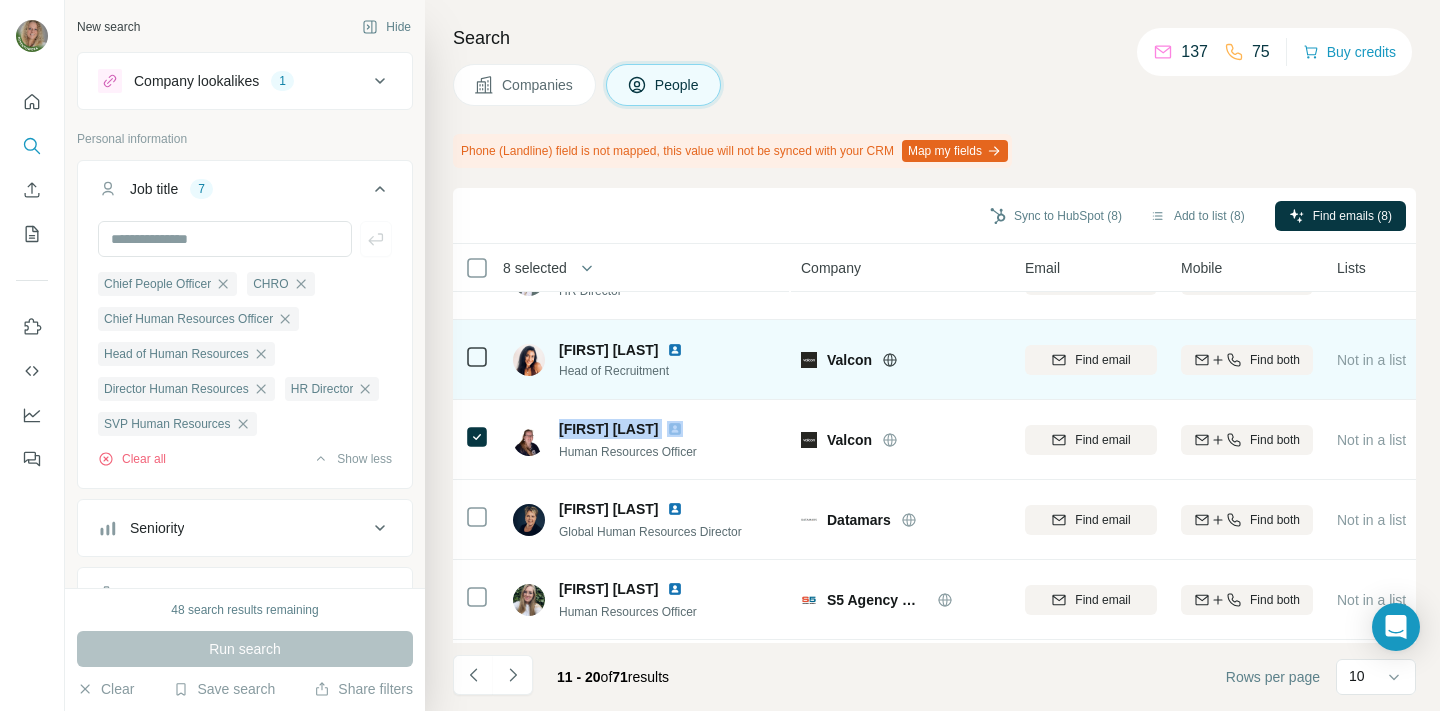 scroll, scrollTop: 296, scrollLeft: 0, axis: vertical 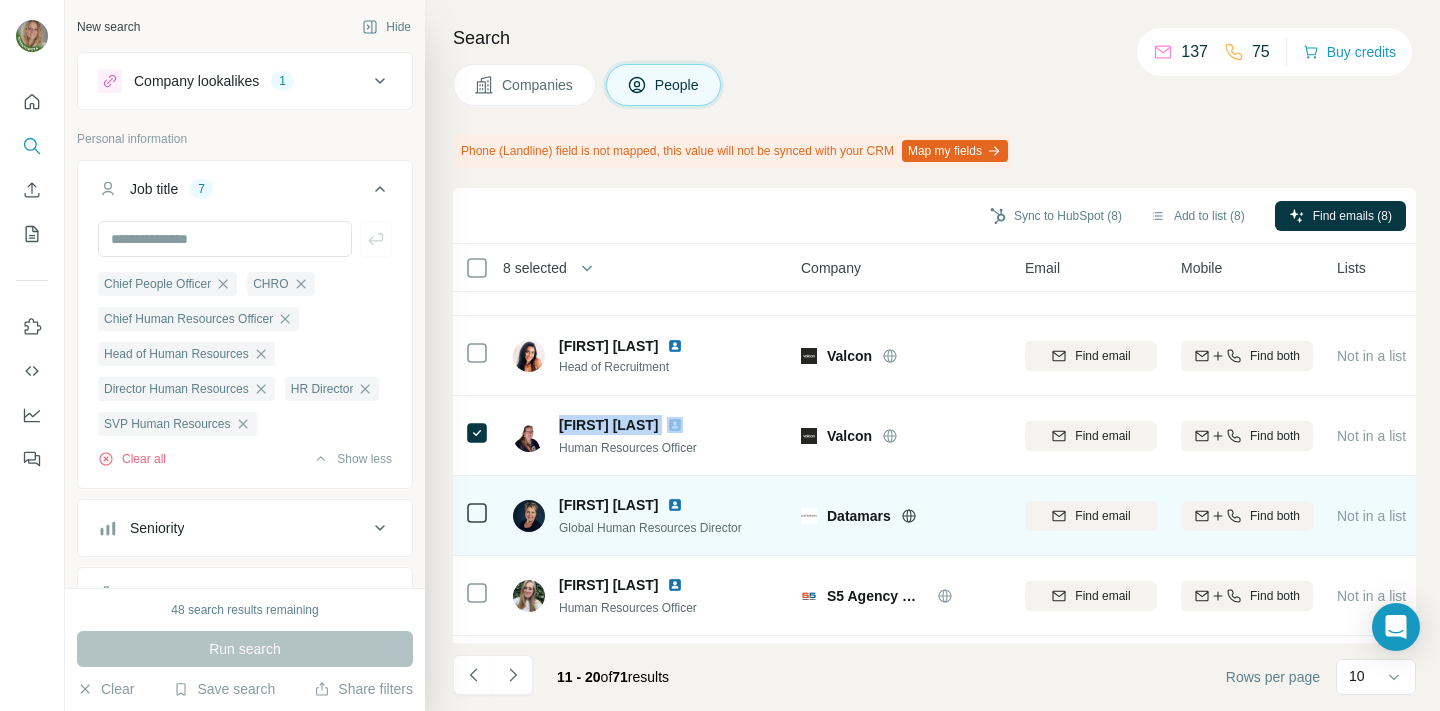 click at bounding box center (675, 505) 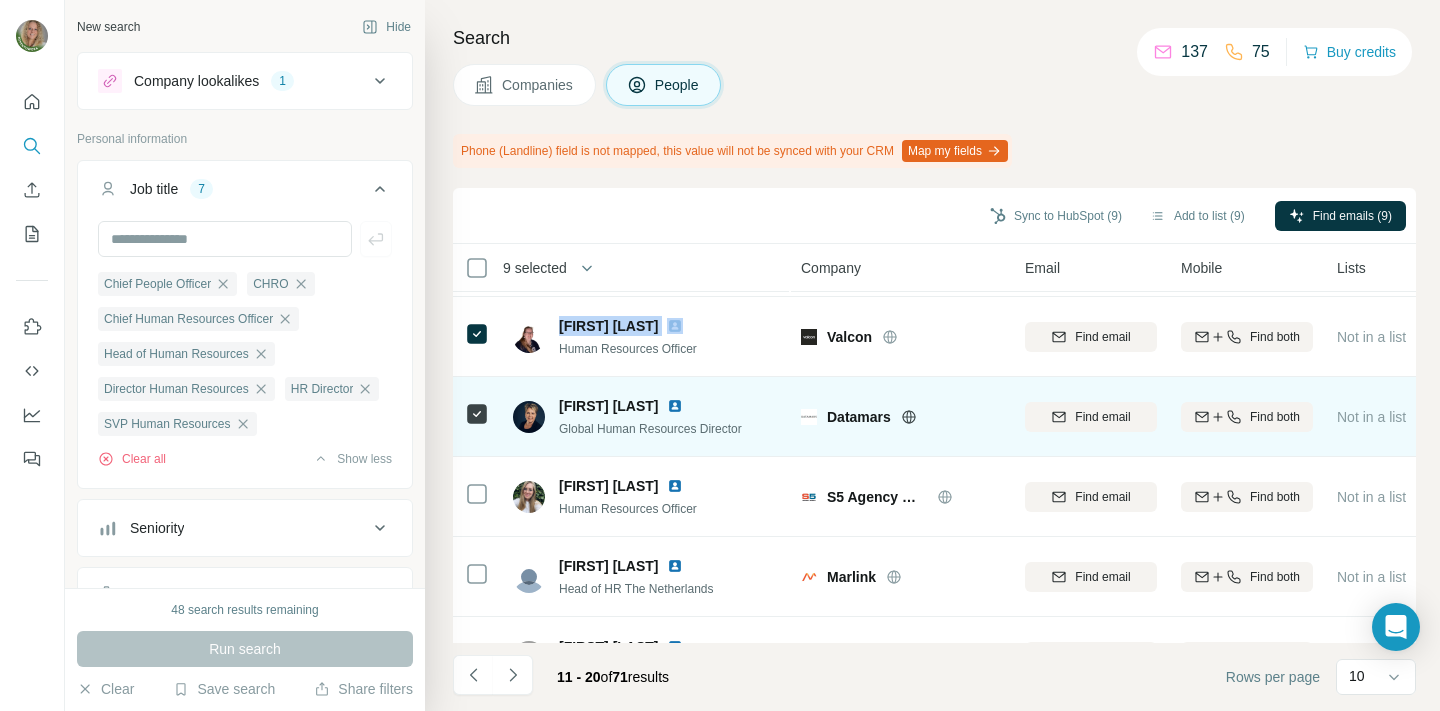 scroll, scrollTop: 396, scrollLeft: 0, axis: vertical 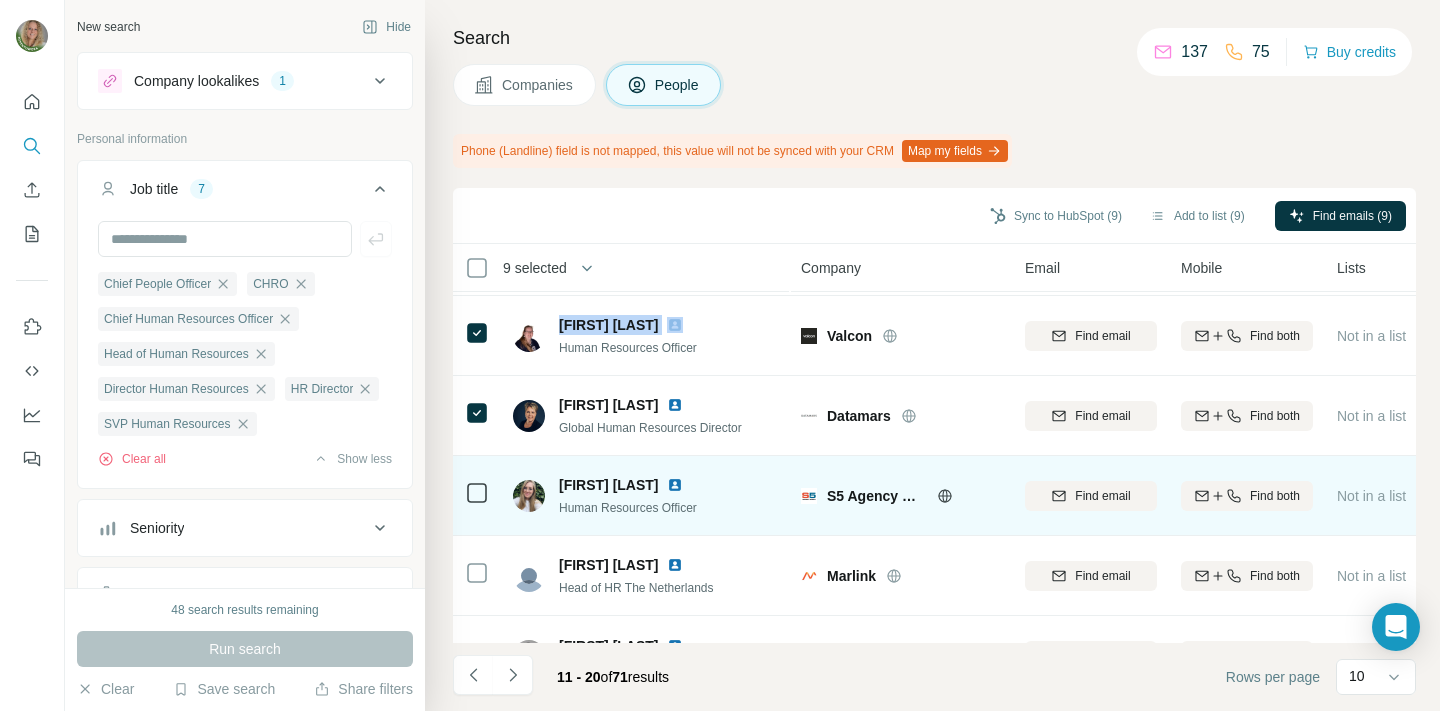click at bounding box center (675, 485) 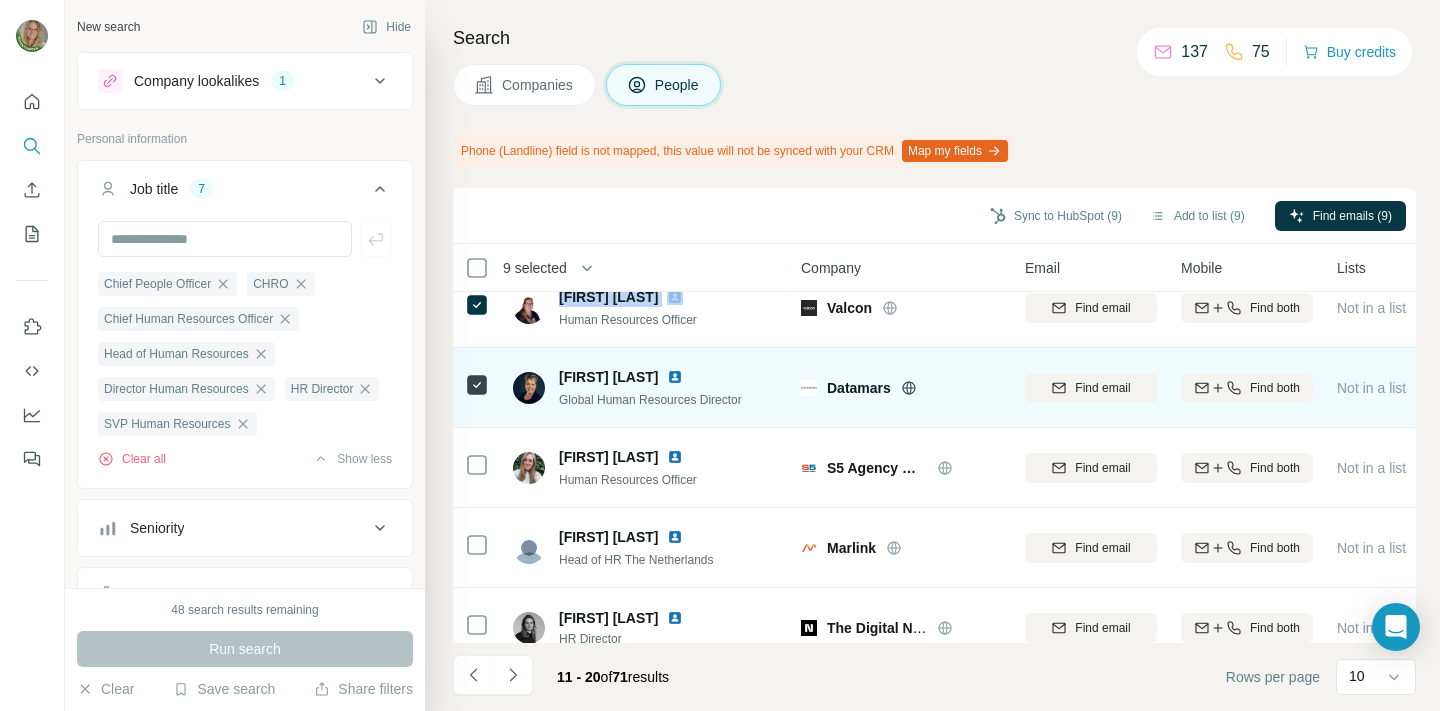 scroll, scrollTop: 449, scrollLeft: 0, axis: vertical 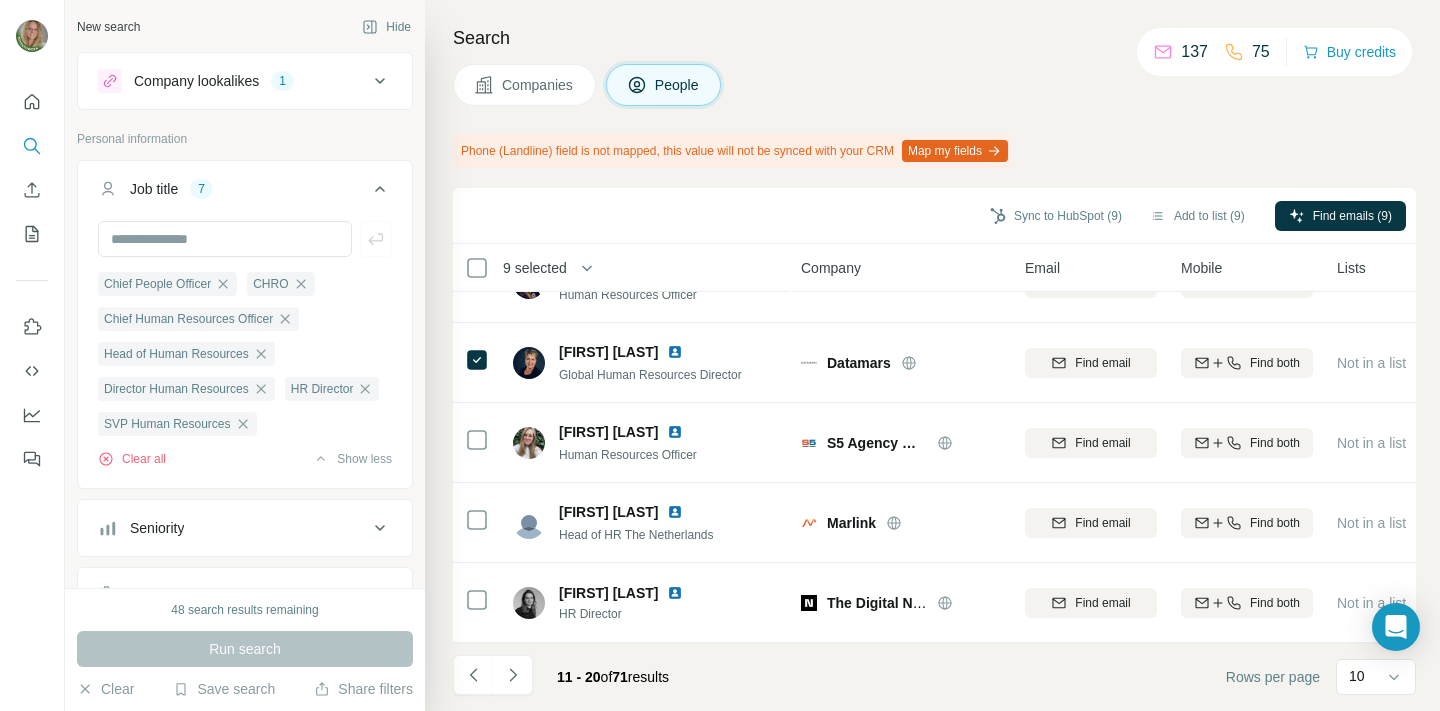 click 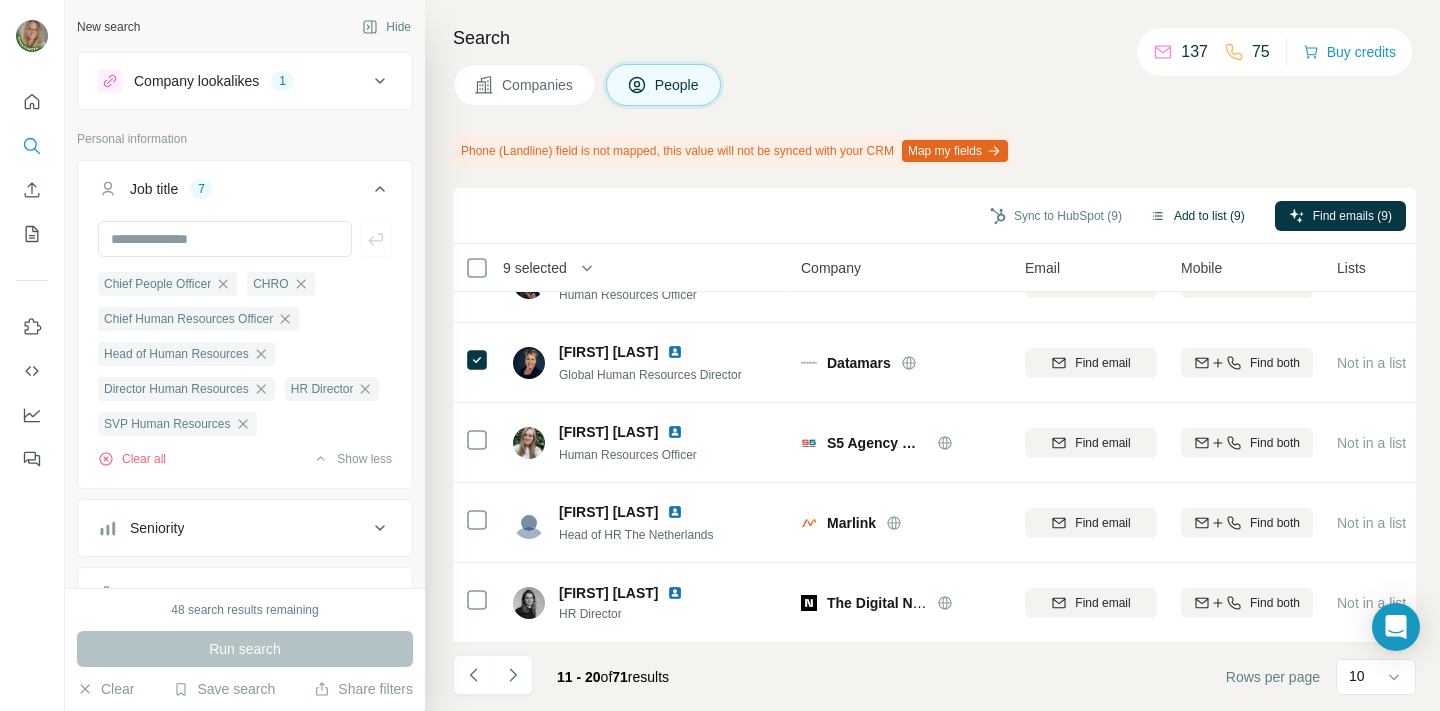 click on "Add to list (9)" at bounding box center (1197, 216) 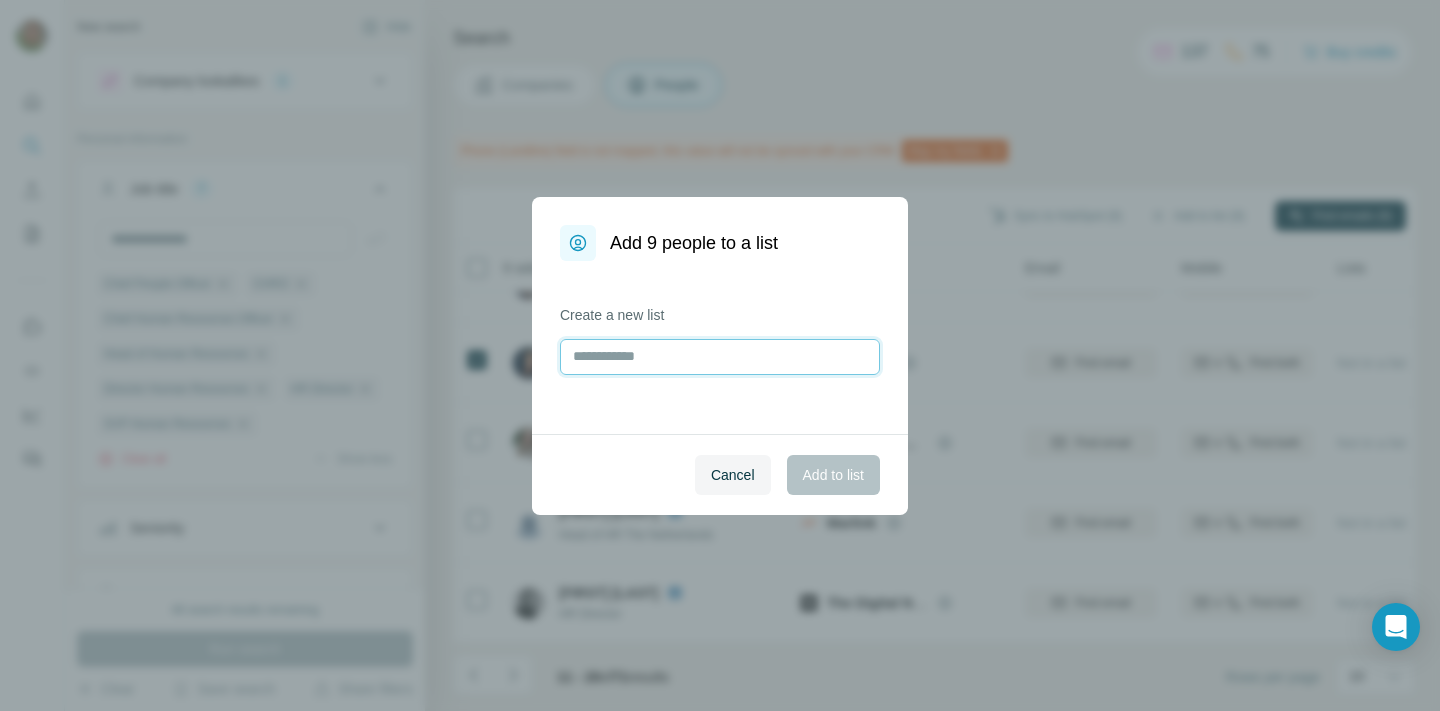 click at bounding box center (720, 357) 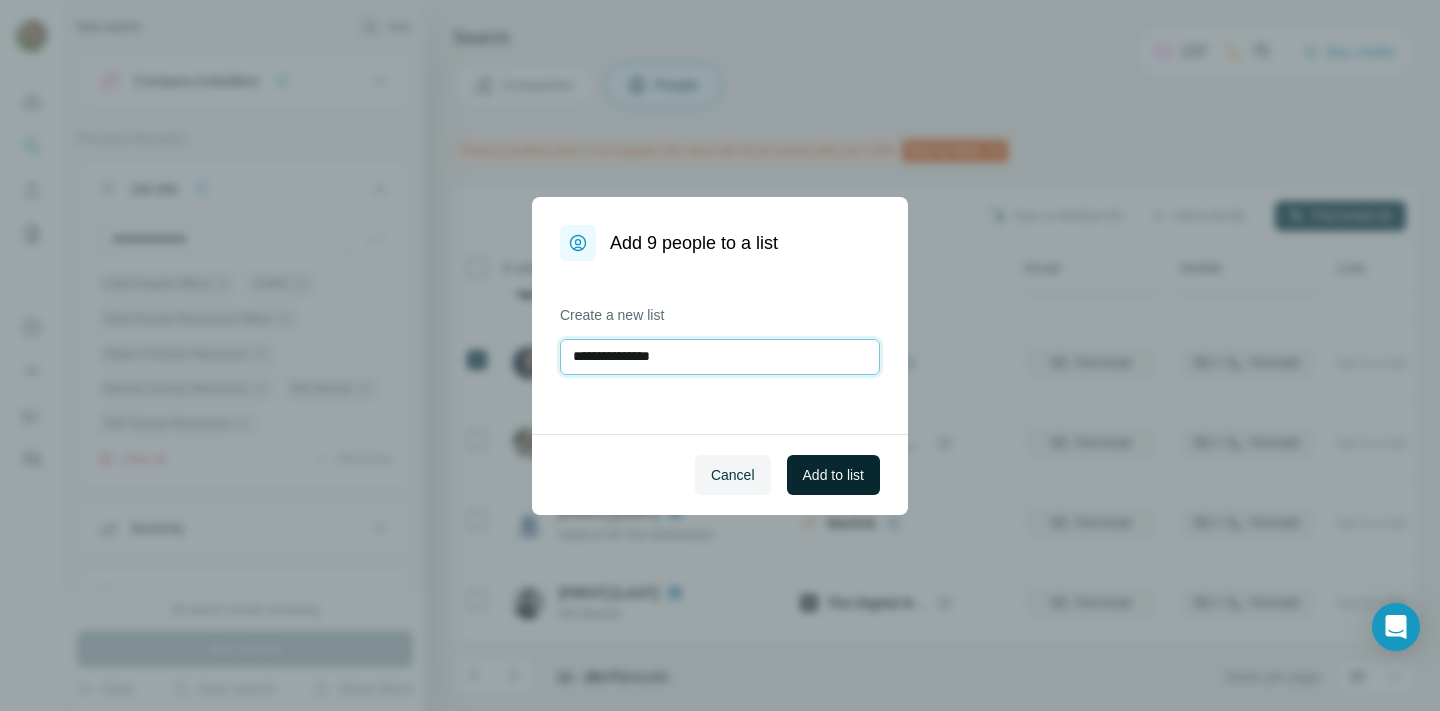 type on "**********" 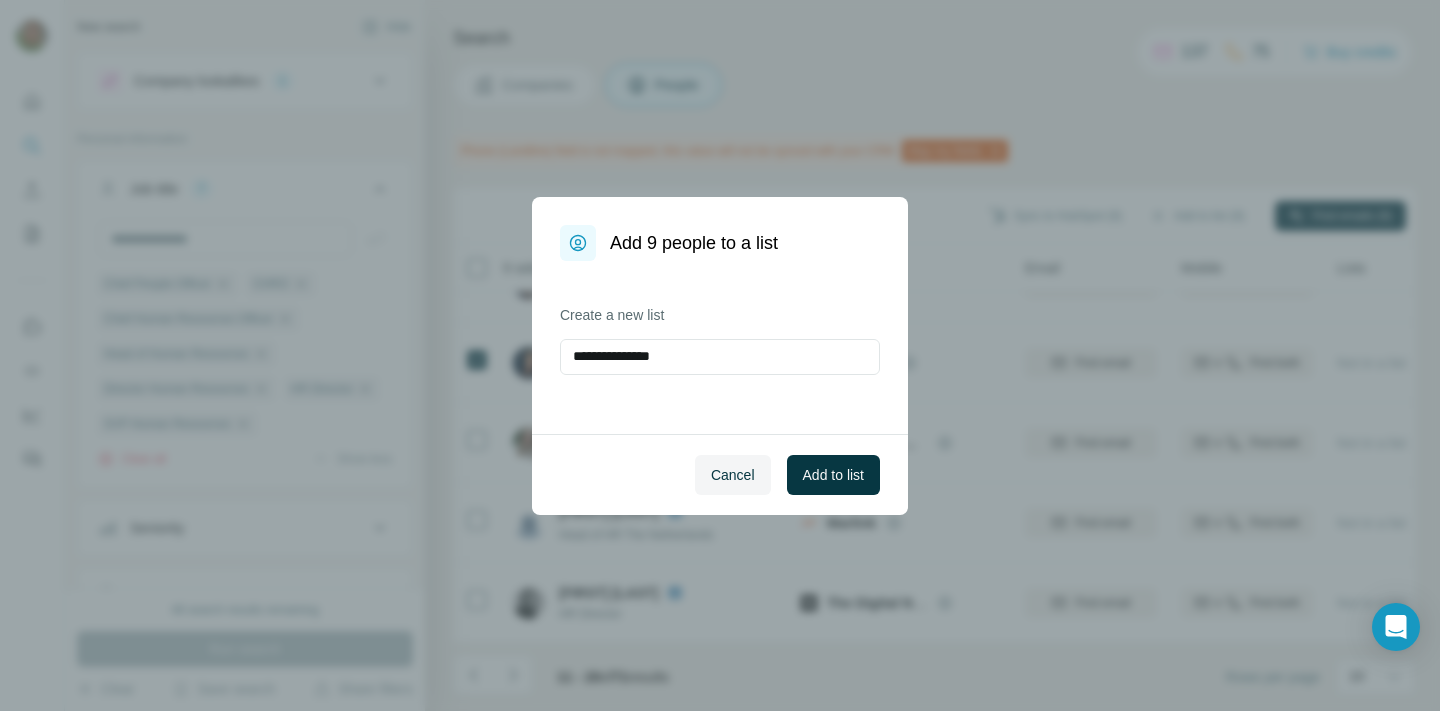 drag, startPoint x: 849, startPoint y: 477, endPoint x: 886, endPoint y: 461, distance: 40.311287 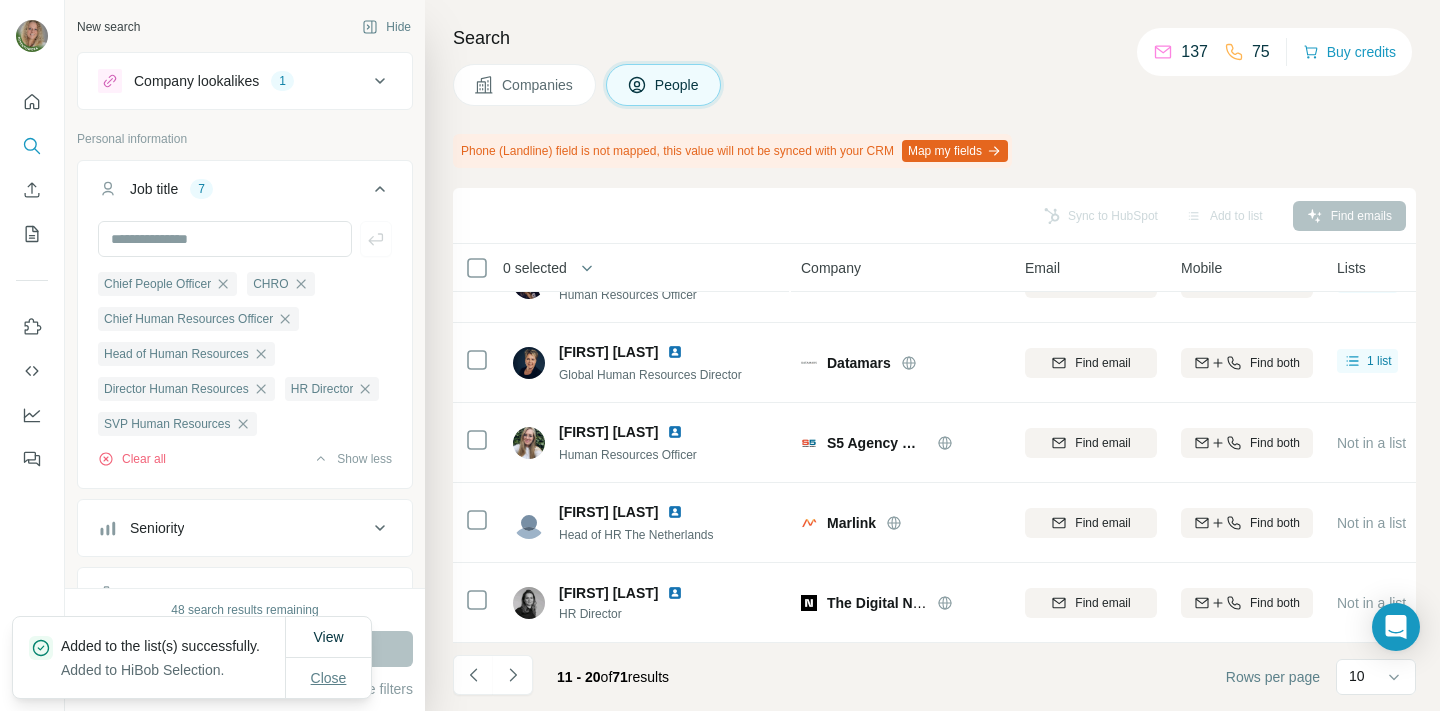click on "Close" at bounding box center (329, 678) 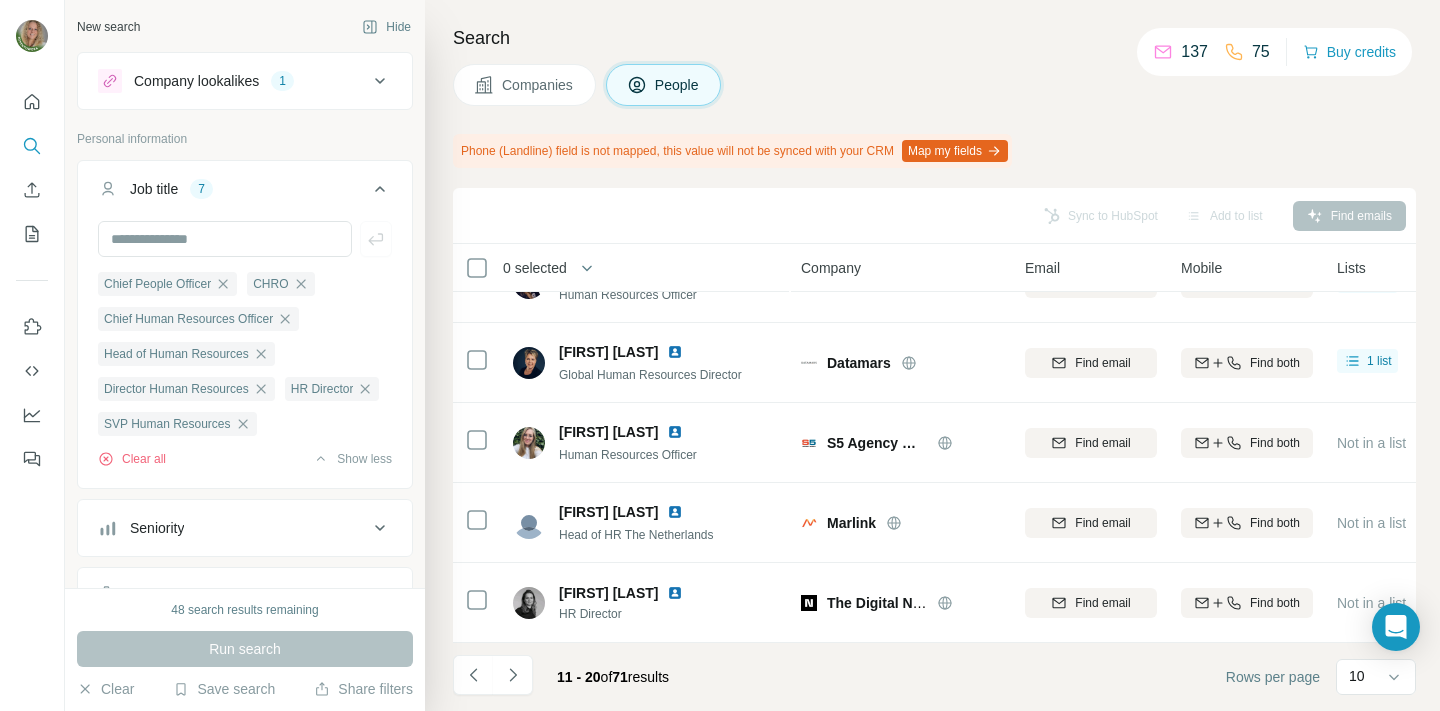 click on "Sync to HubSpot Add to list Find emails" at bounding box center (934, 215) 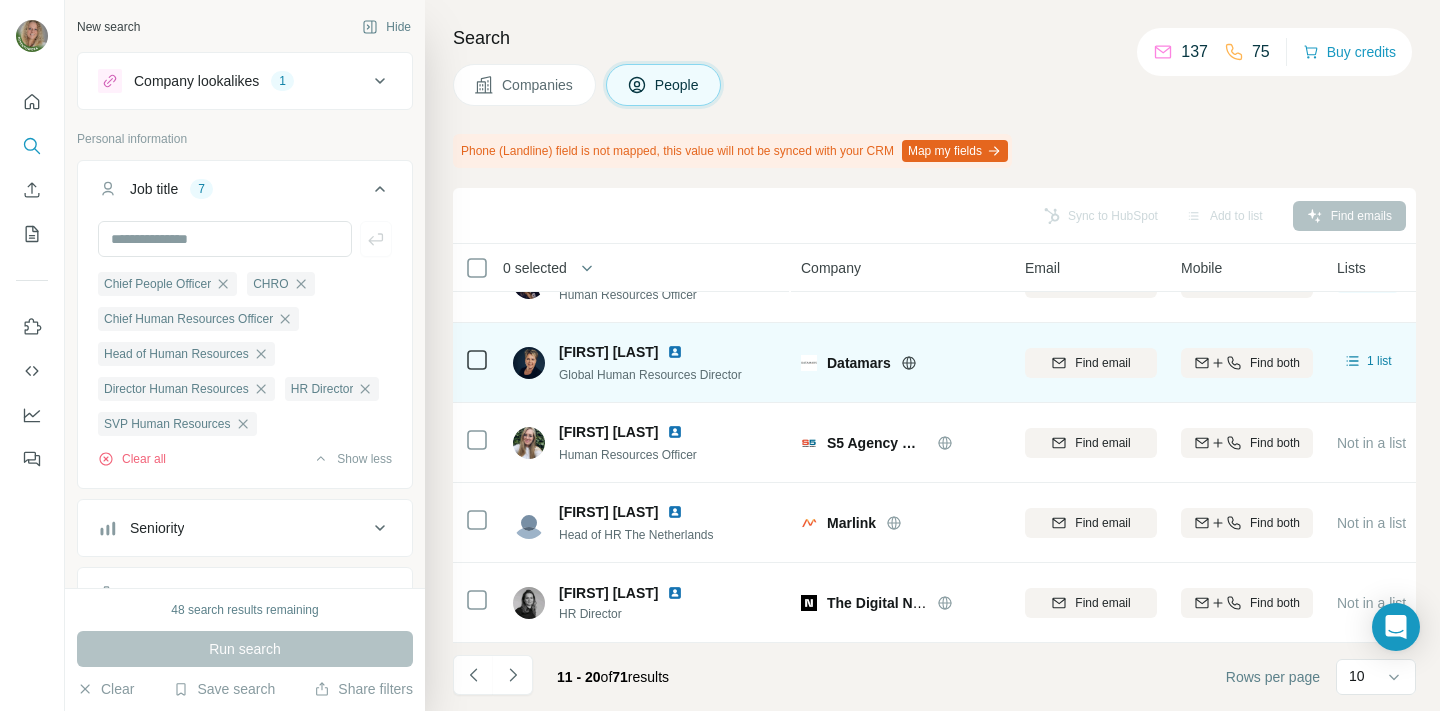 scroll, scrollTop: 0, scrollLeft: 0, axis: both 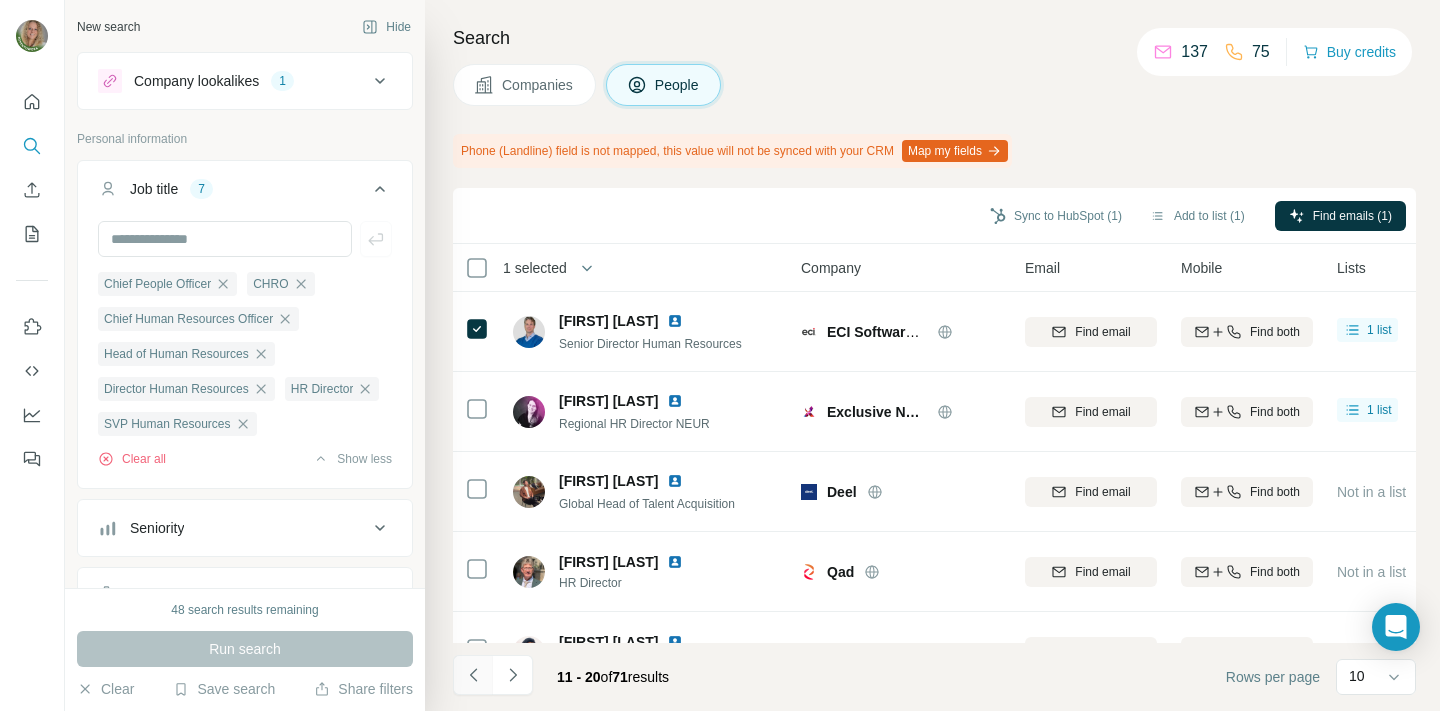 click 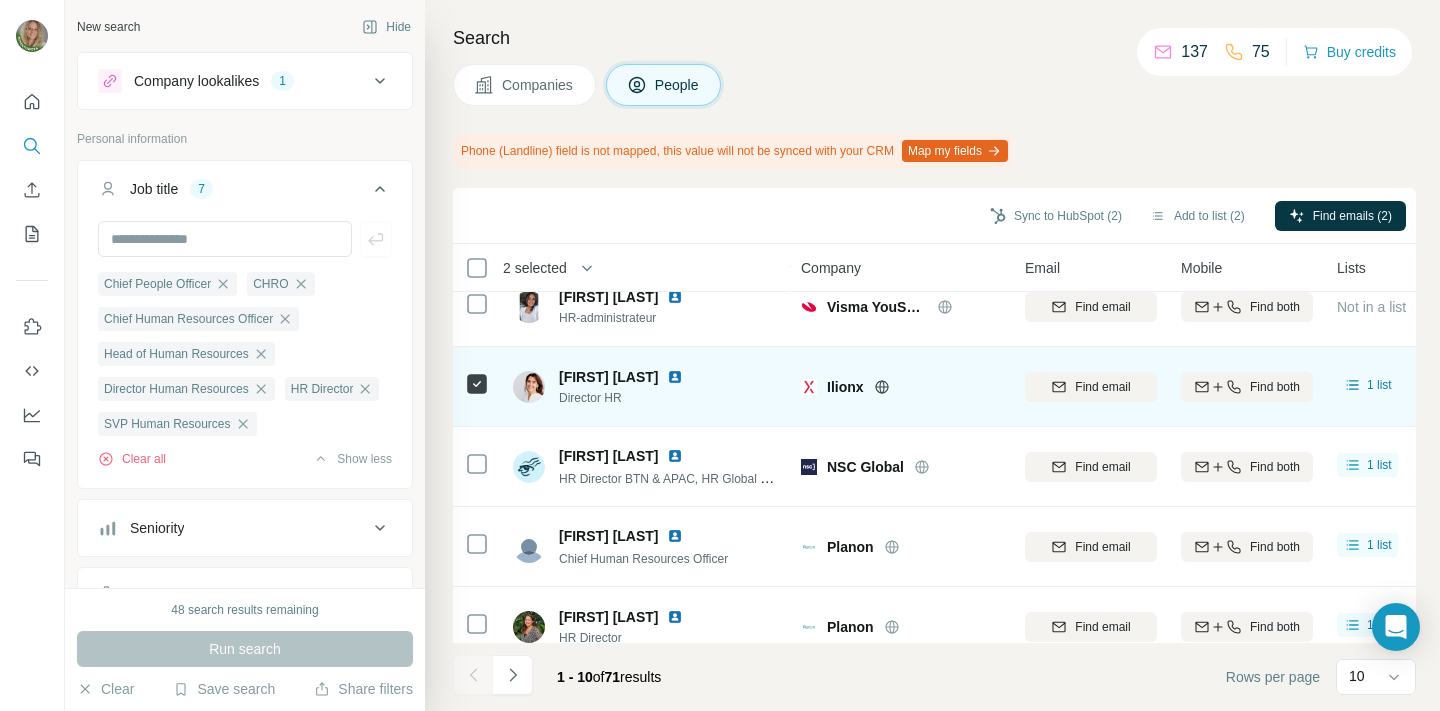 scroll, scrollTop: 108, scrollLeft: 0, axis: vertical 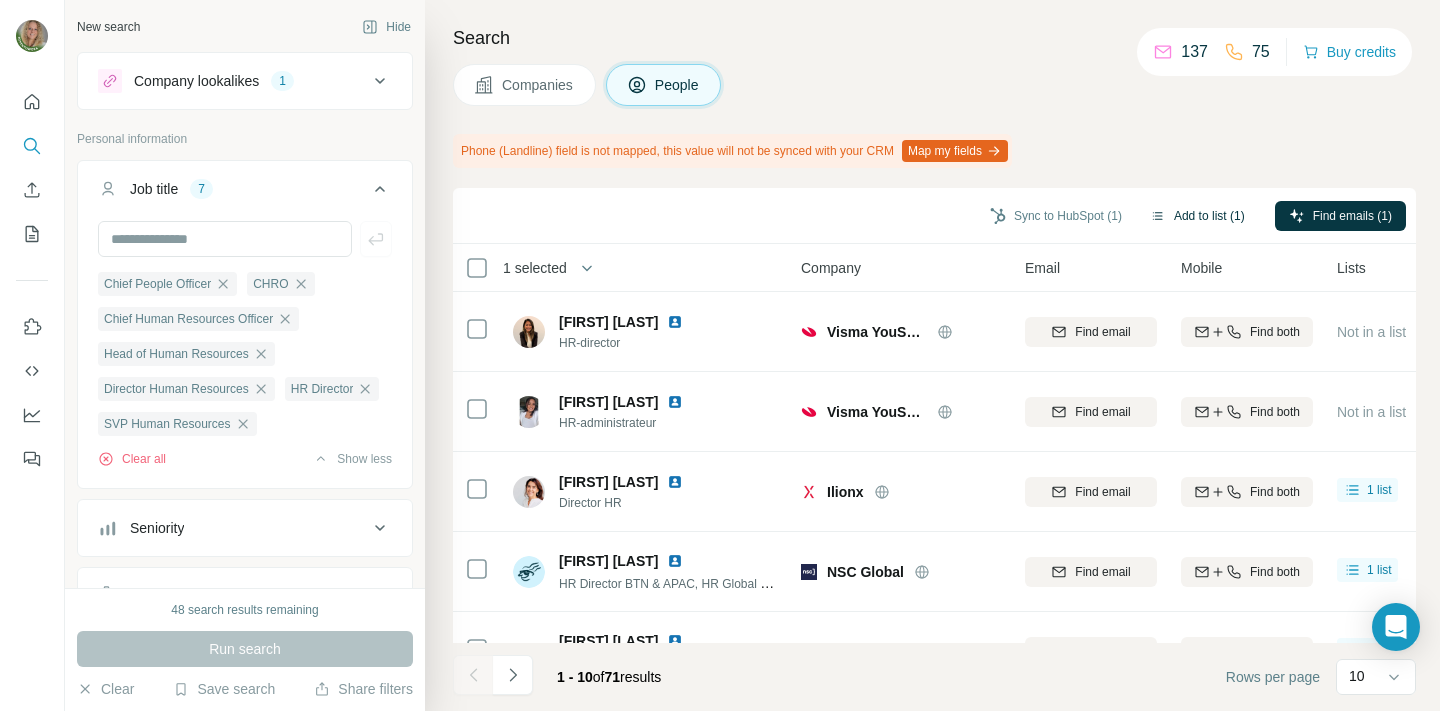 click on "Add to list (1)" at bounding box center [1197, 216] 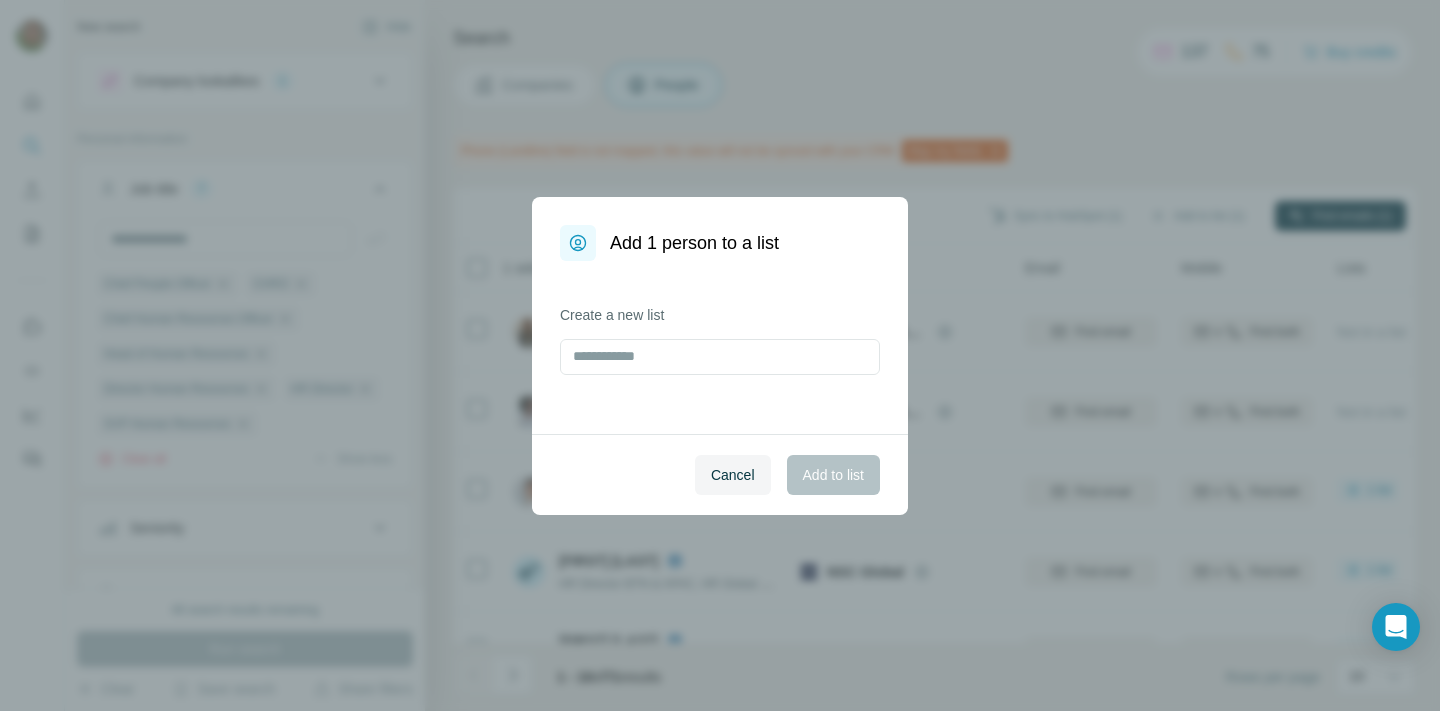 click on "Add 1 person to a list Create a new list Cancel Add to list" at bounding box center [720, 355] 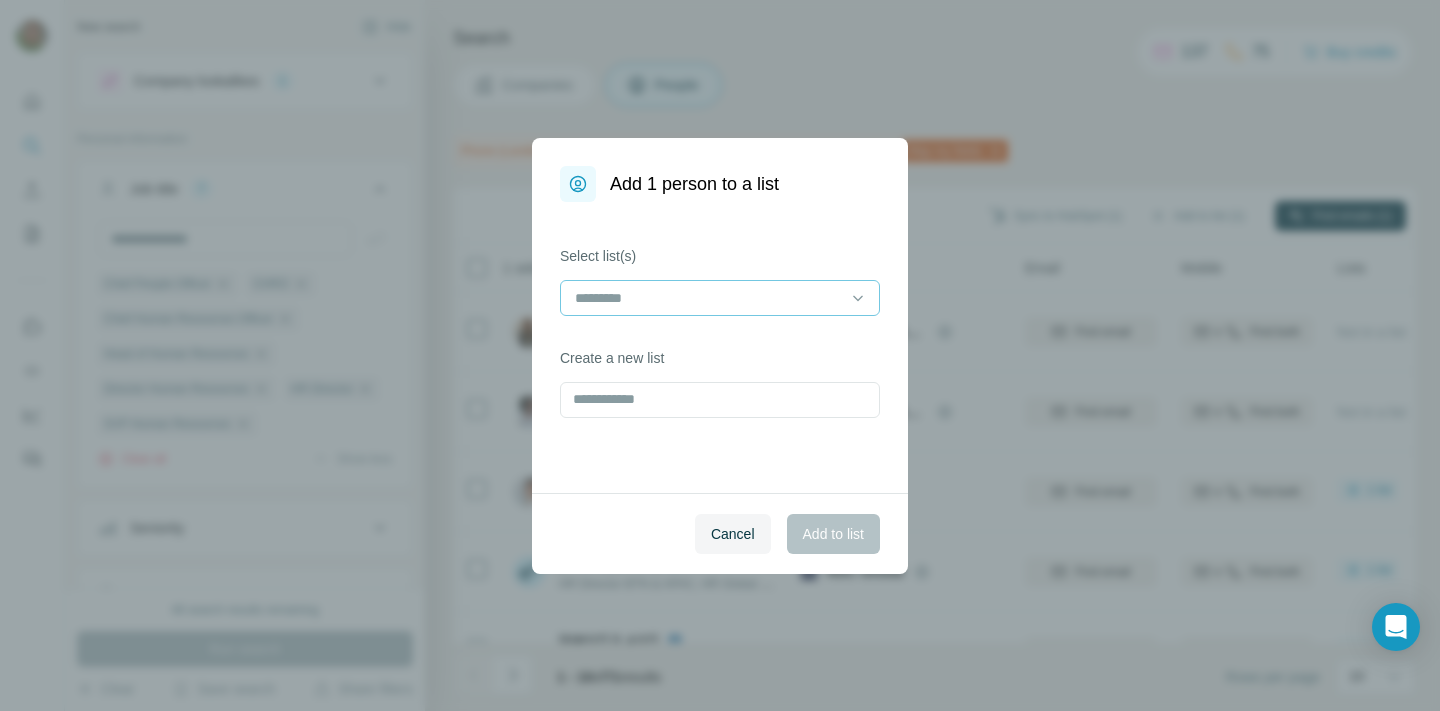 click at bounding box center (708, 298) 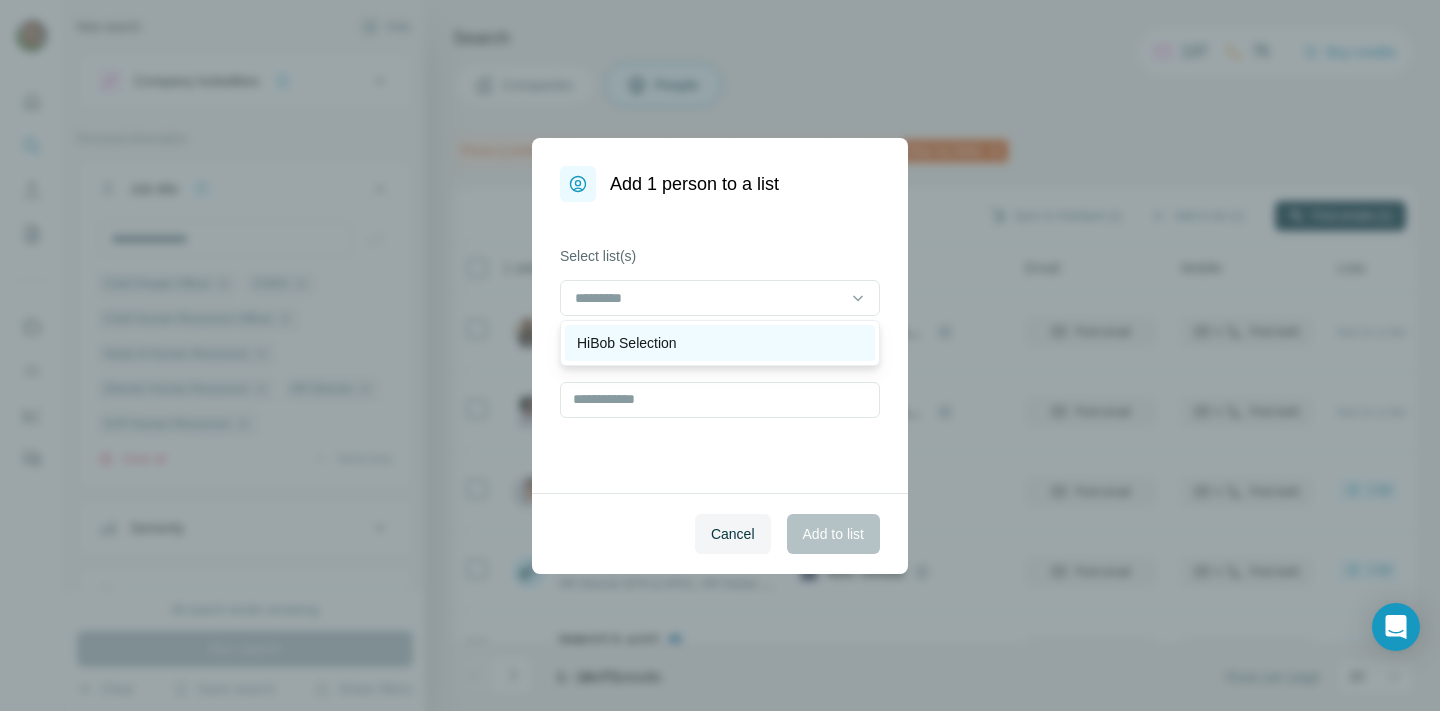 click on "HiBob Selection" at bounding box center [627, 343] 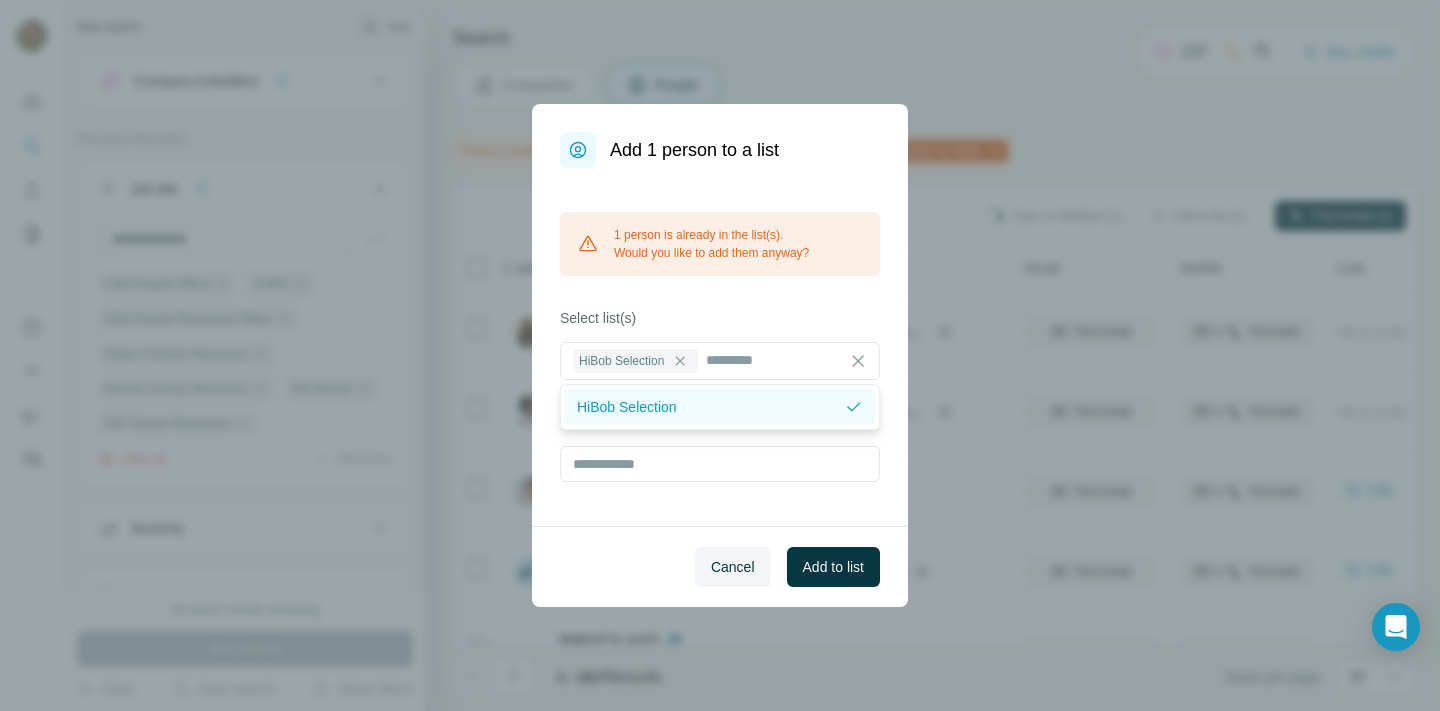 click on "HiBob Selection" at bounding box center [627, 407] 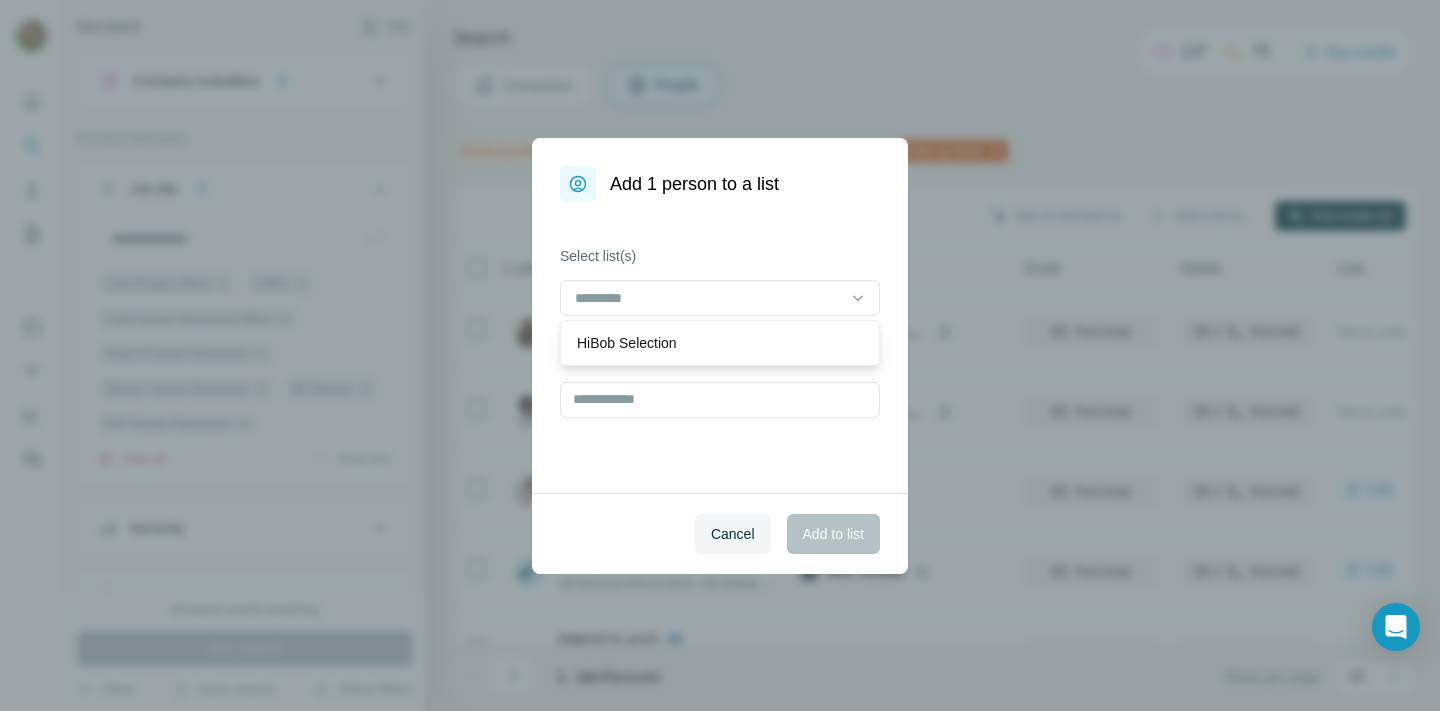 click on "Add 1 person to a list" at bounding box center (720, 170) 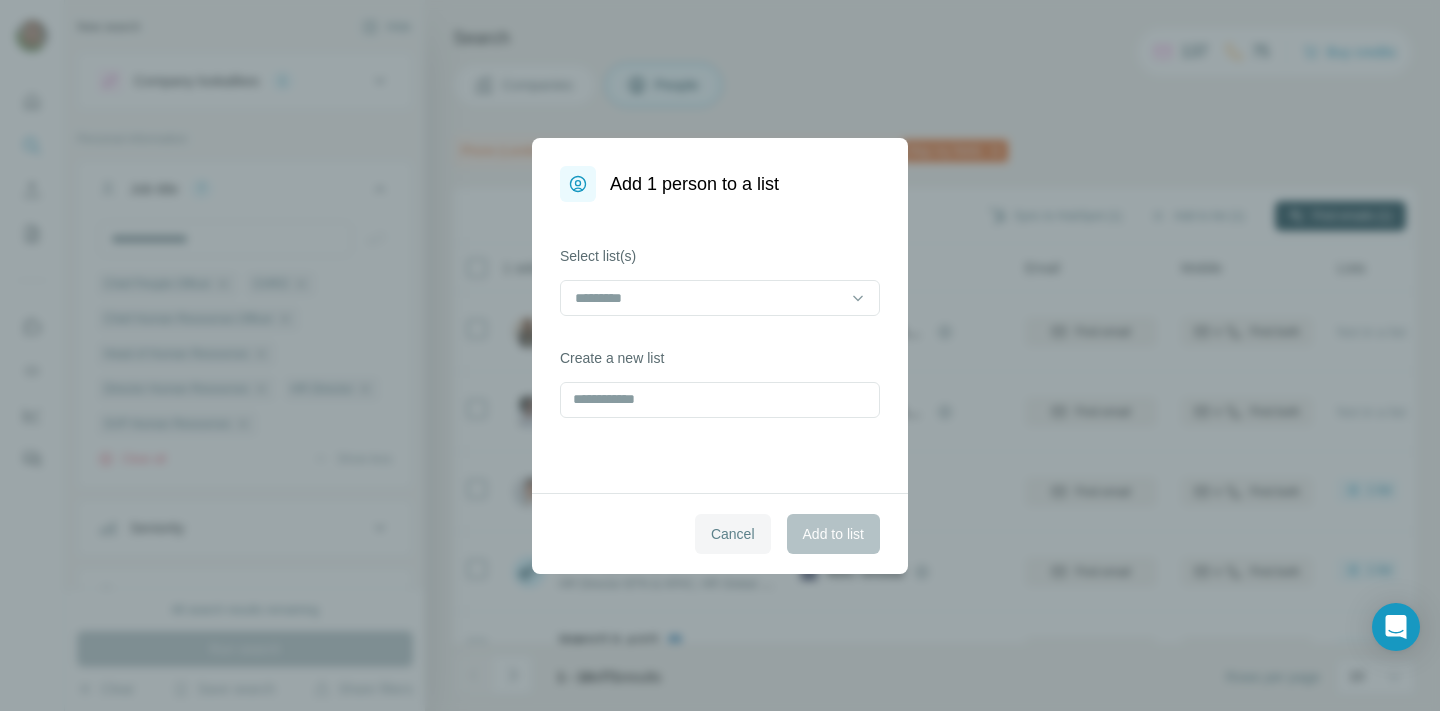 click on "Cancel" at bounding box center [733, 534] 